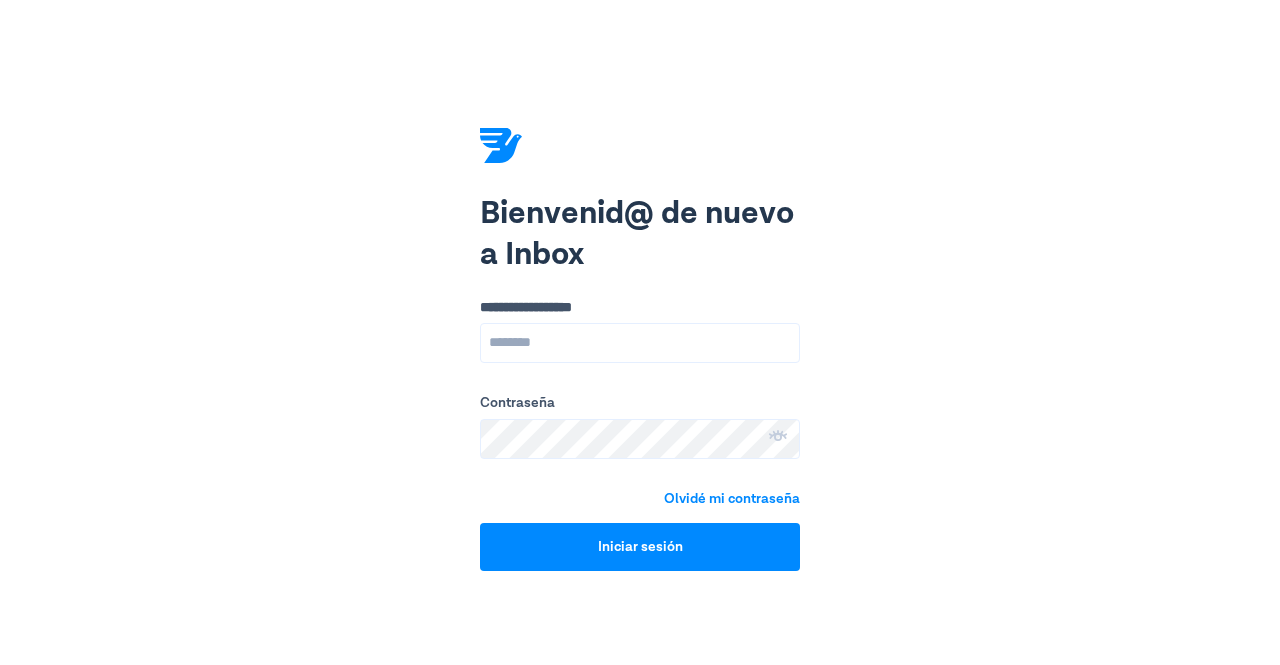 scroll, scrollTop: 0, scrollLeft: 0, axis: both 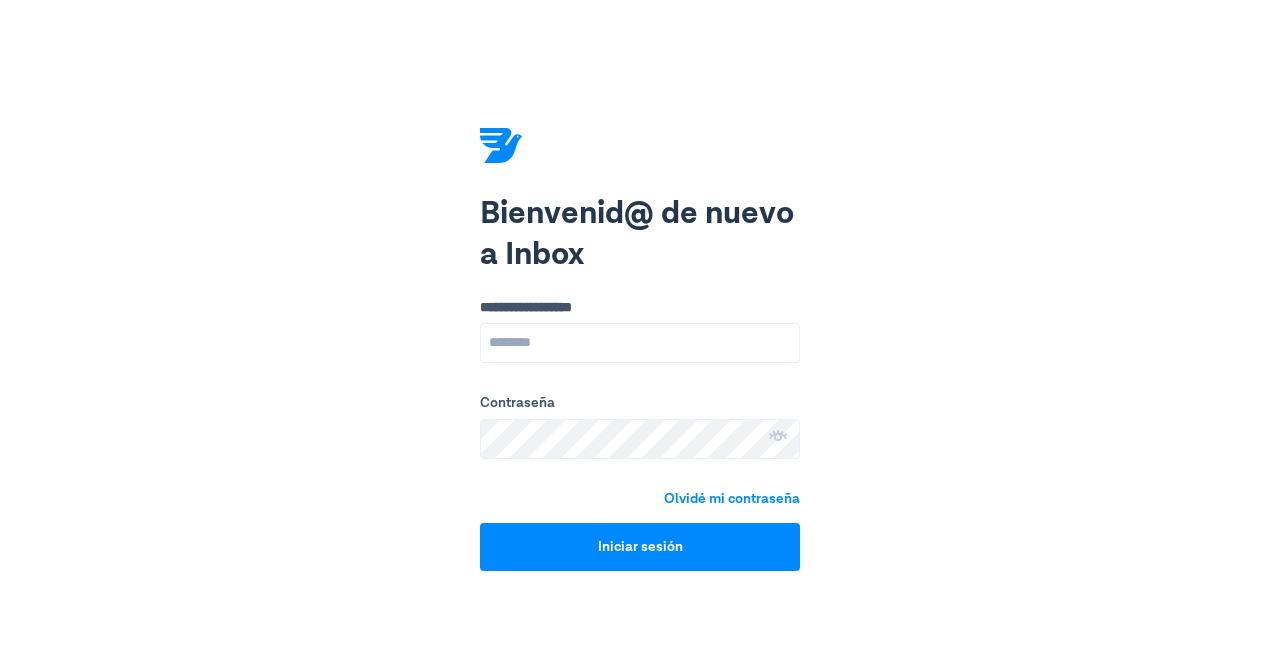 click on "**********" at bounding box center [640, 343] 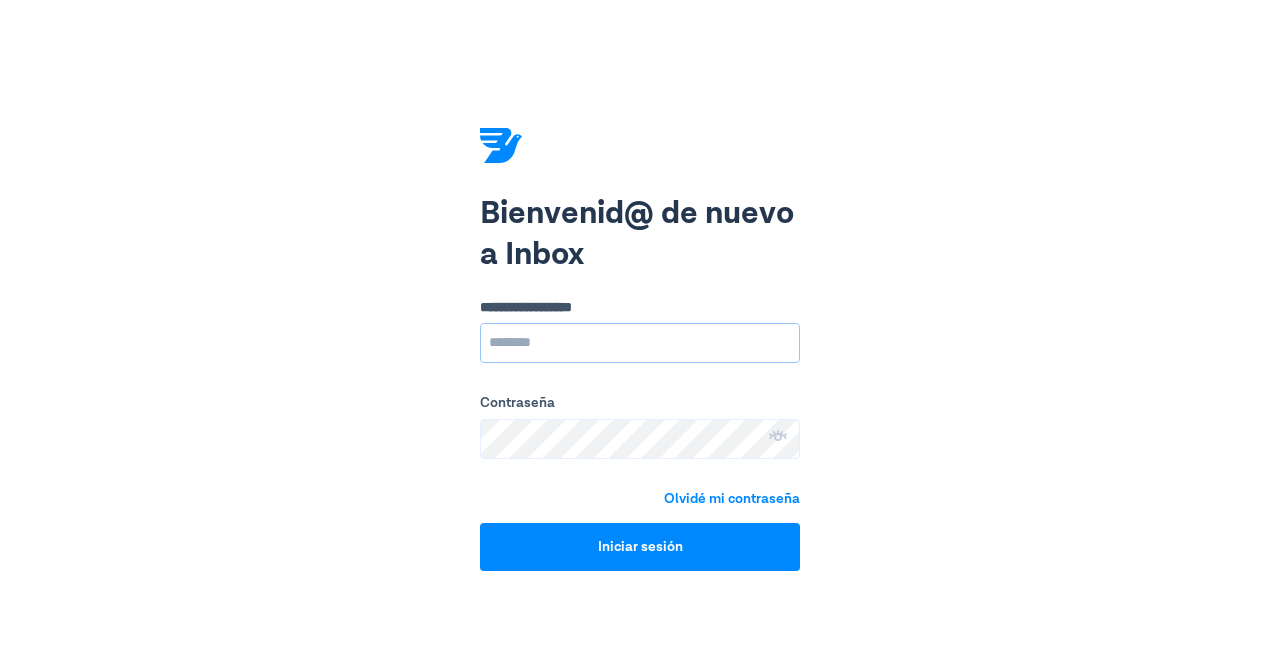 click on "**********" at bounding box center (640, 343) 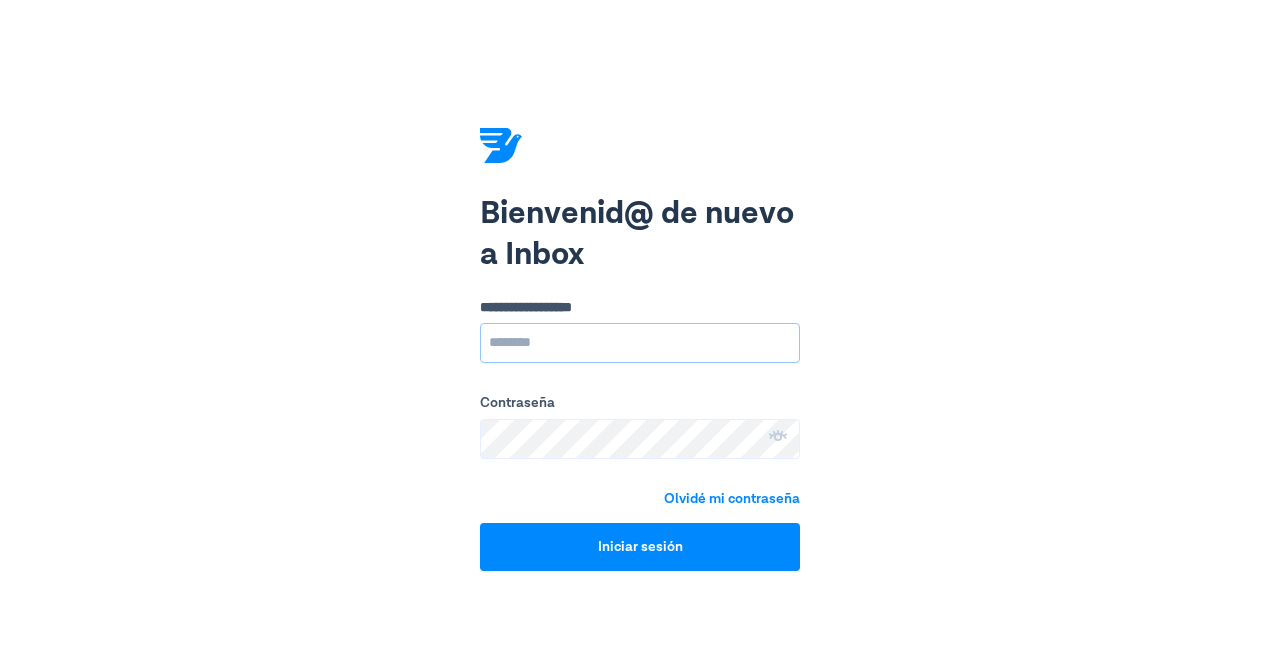 type on "**********" 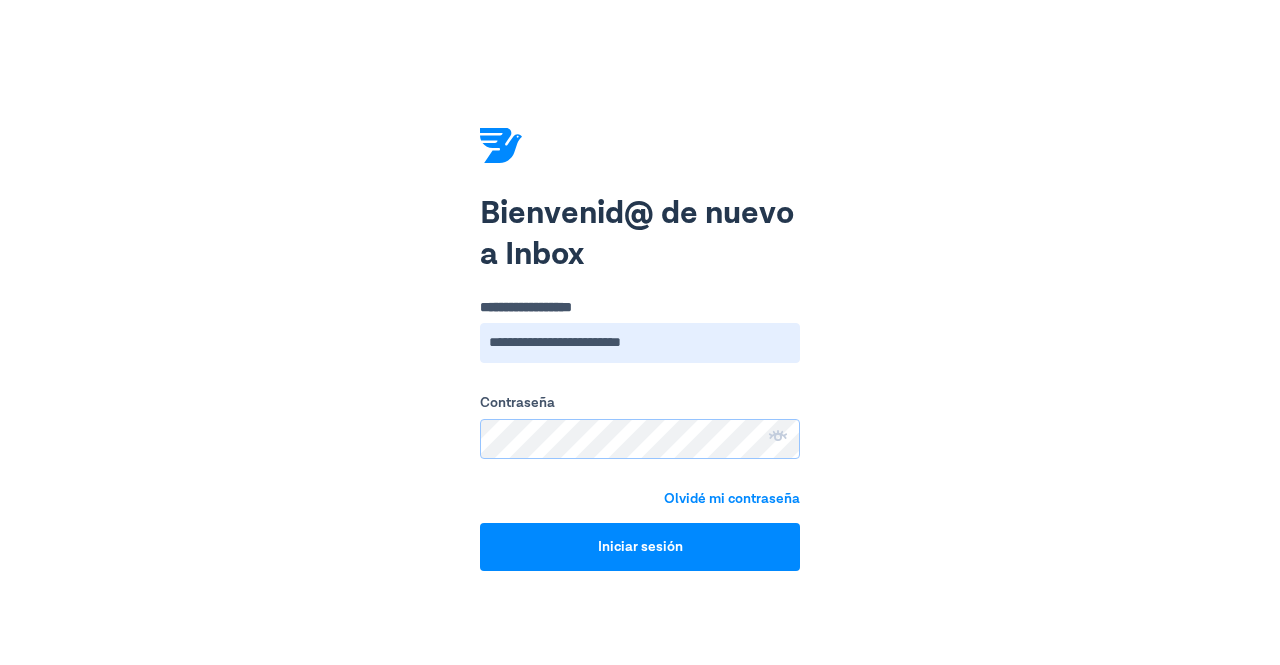 click on "Iniciar sesión" at bounding box center [640, 547] 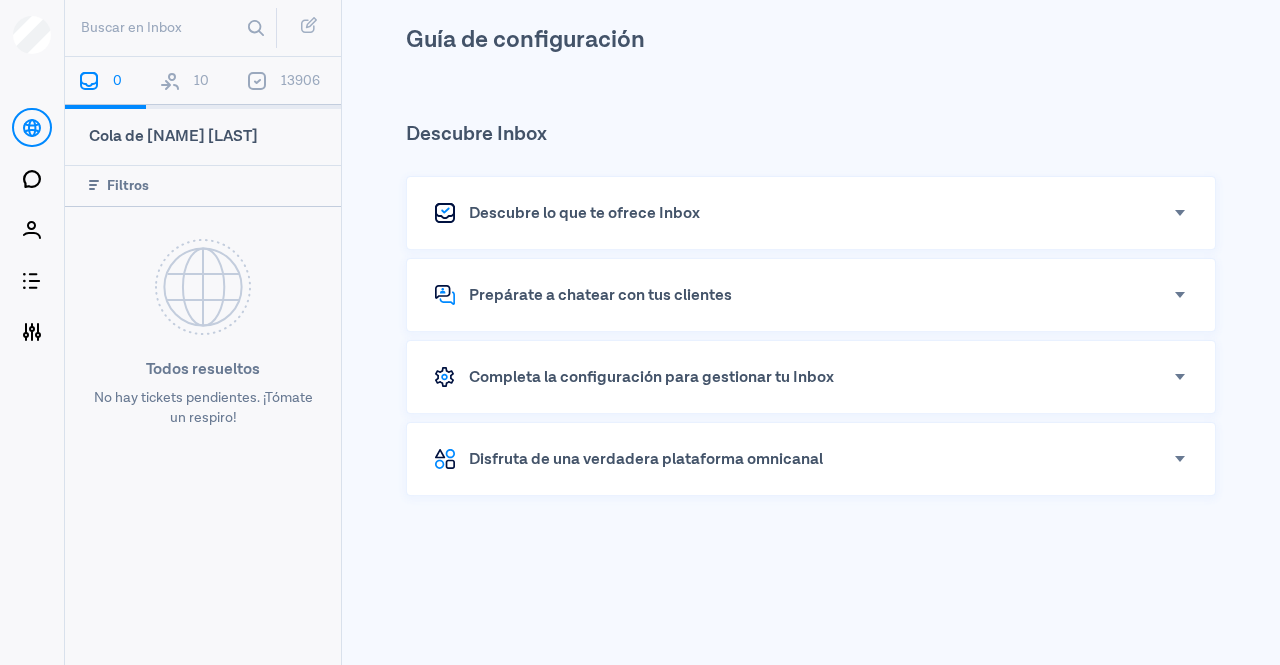 click on "10" at bounding box center [189, 83] 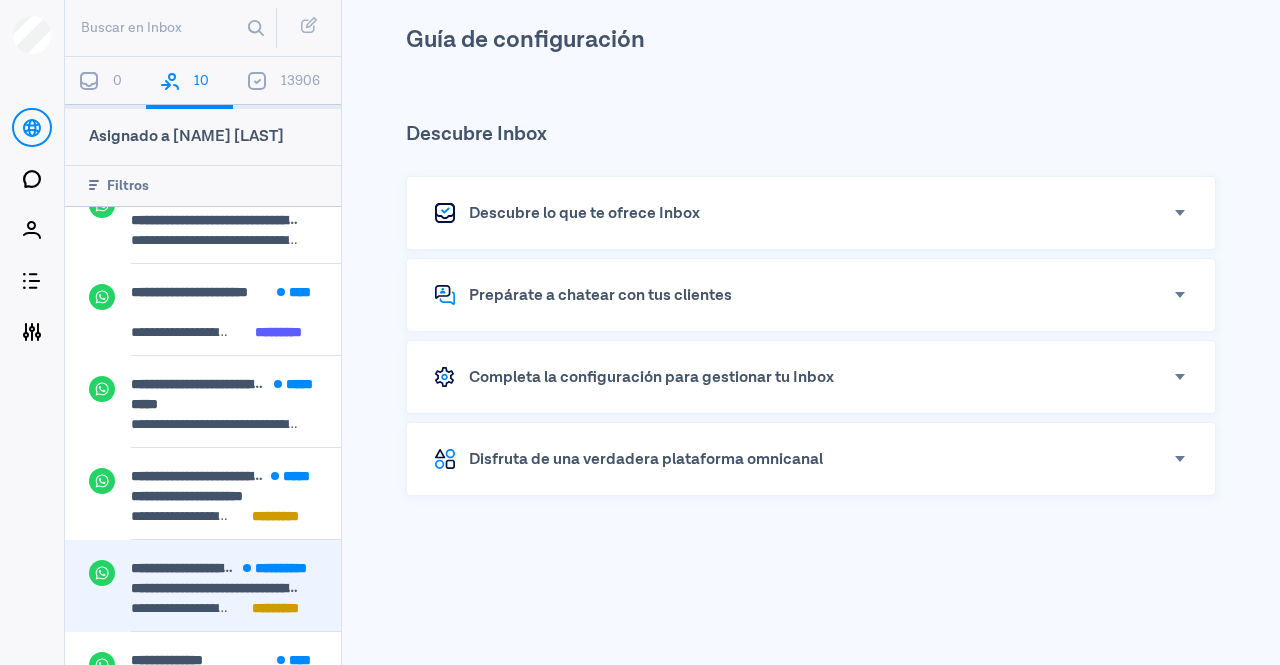 scroll, scrollTop: 36, scrollLeft: 0, axis: vertical 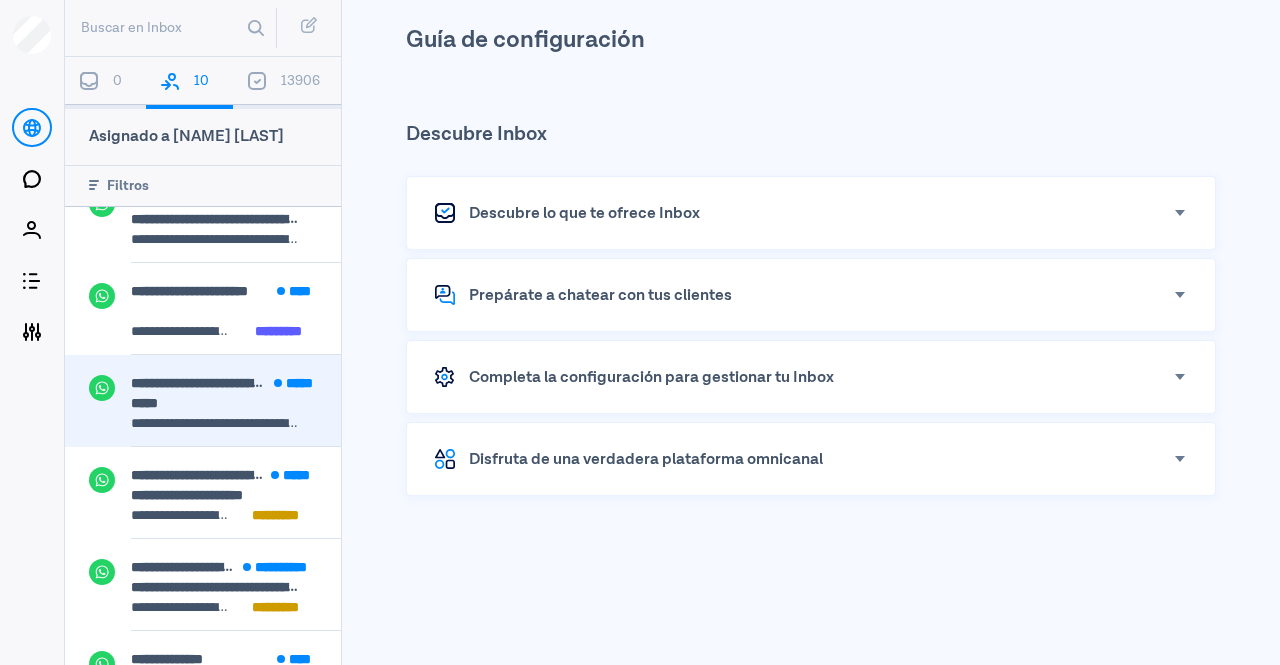 click on "**********" at bounding box center (209, 383) 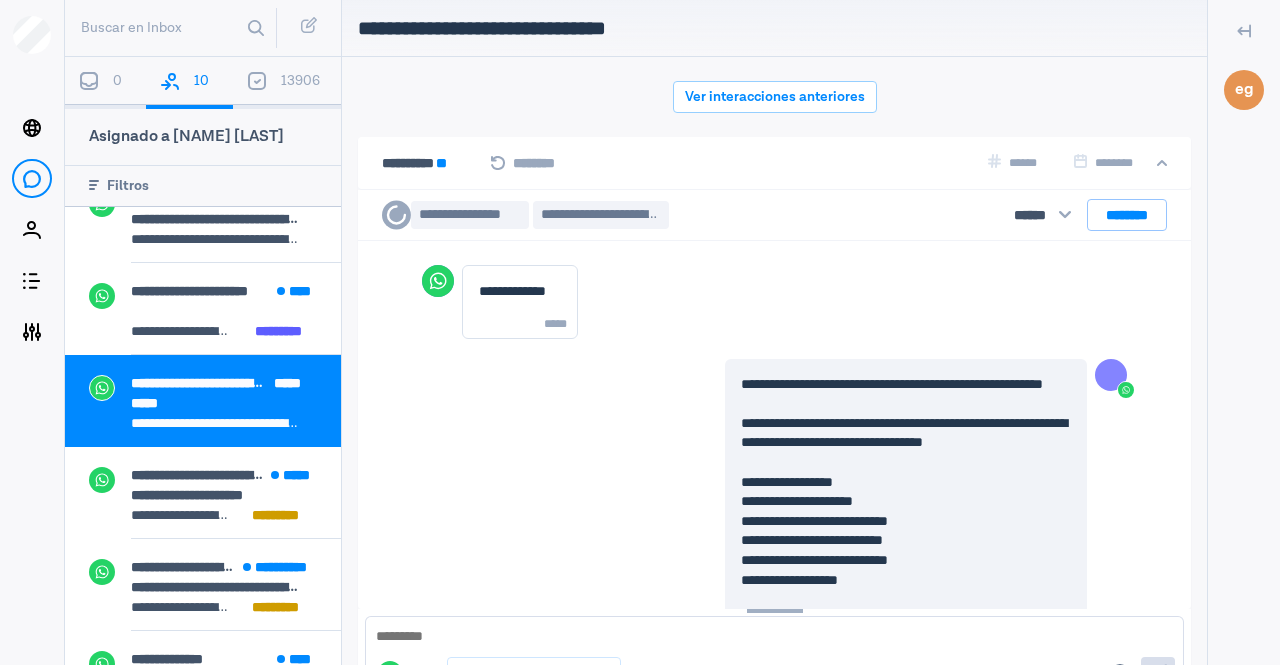 scroll, scrollTop: 594, scrollLeft: 0, axis: vertical 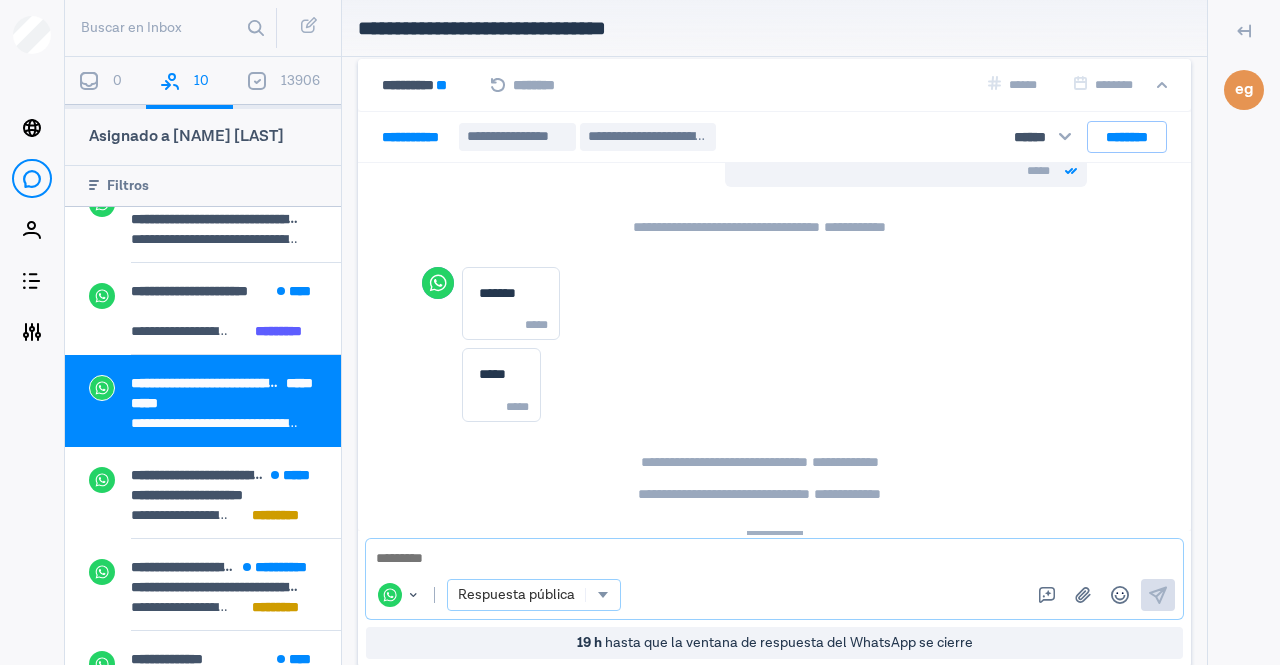 click on "Respuesta pública" at bounding box center [534, 595] 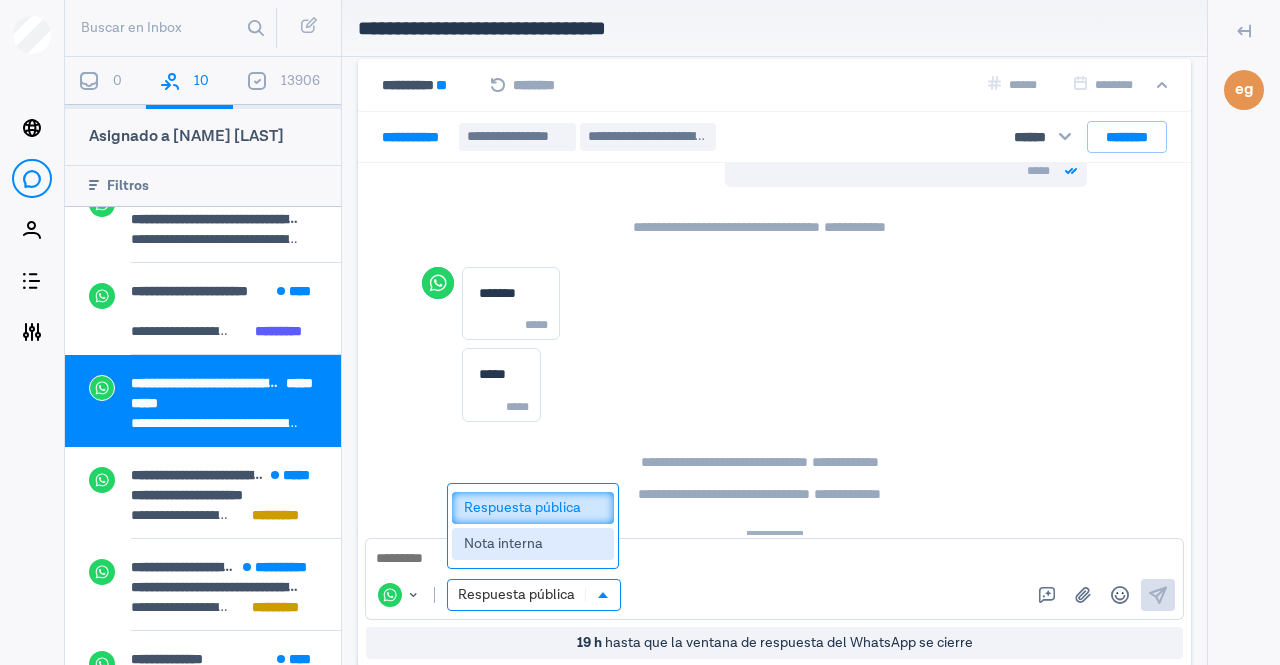 click on "**********" at bounding box center [774, 51] 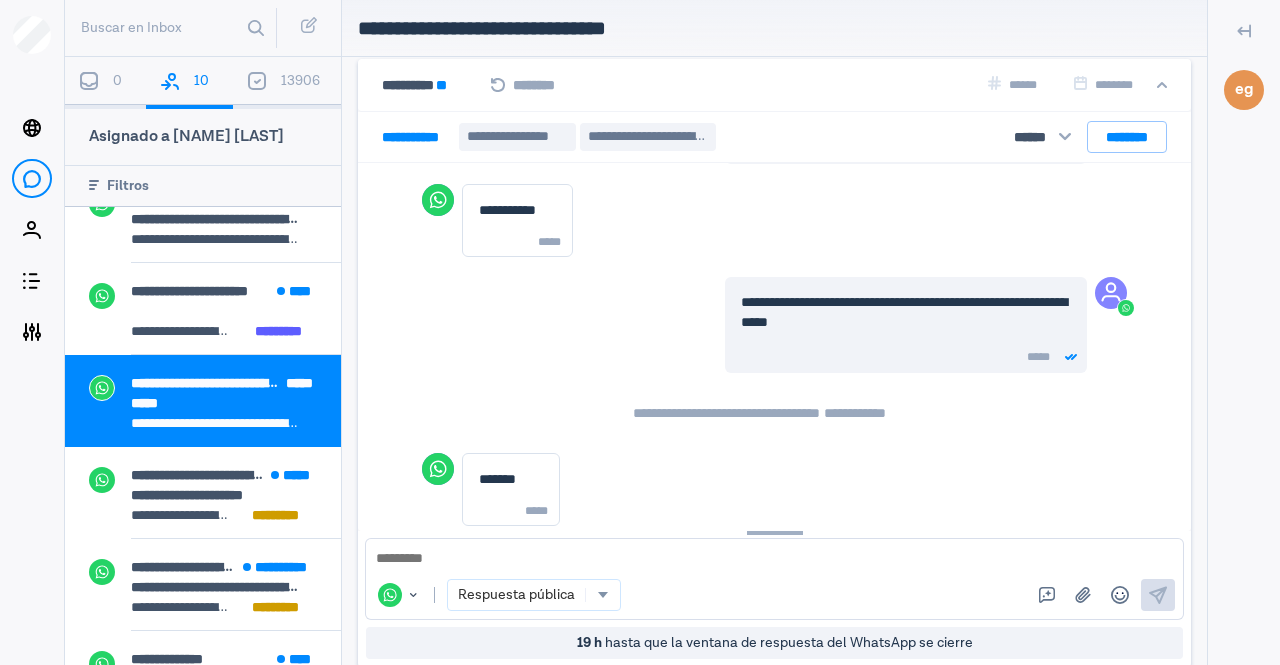 scroll, scrollTop: 594, scrollLeft: 0, axis: vertical 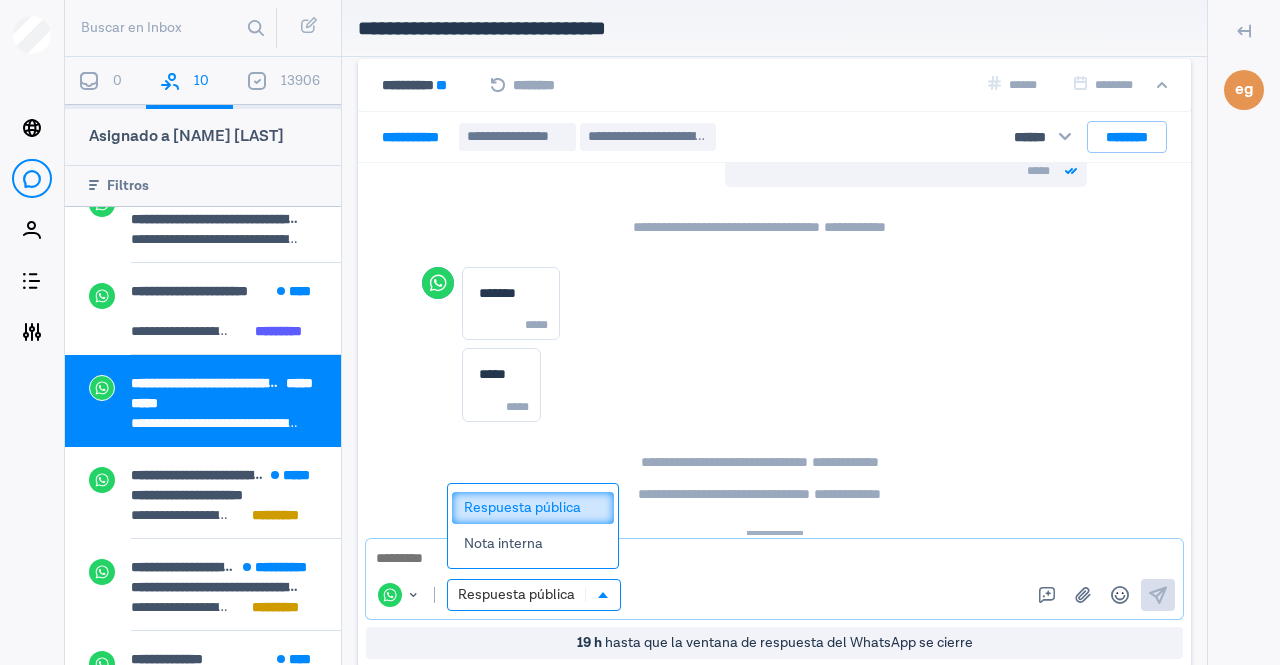 click on "Respuesta pública" at bounding box center [534, 595] 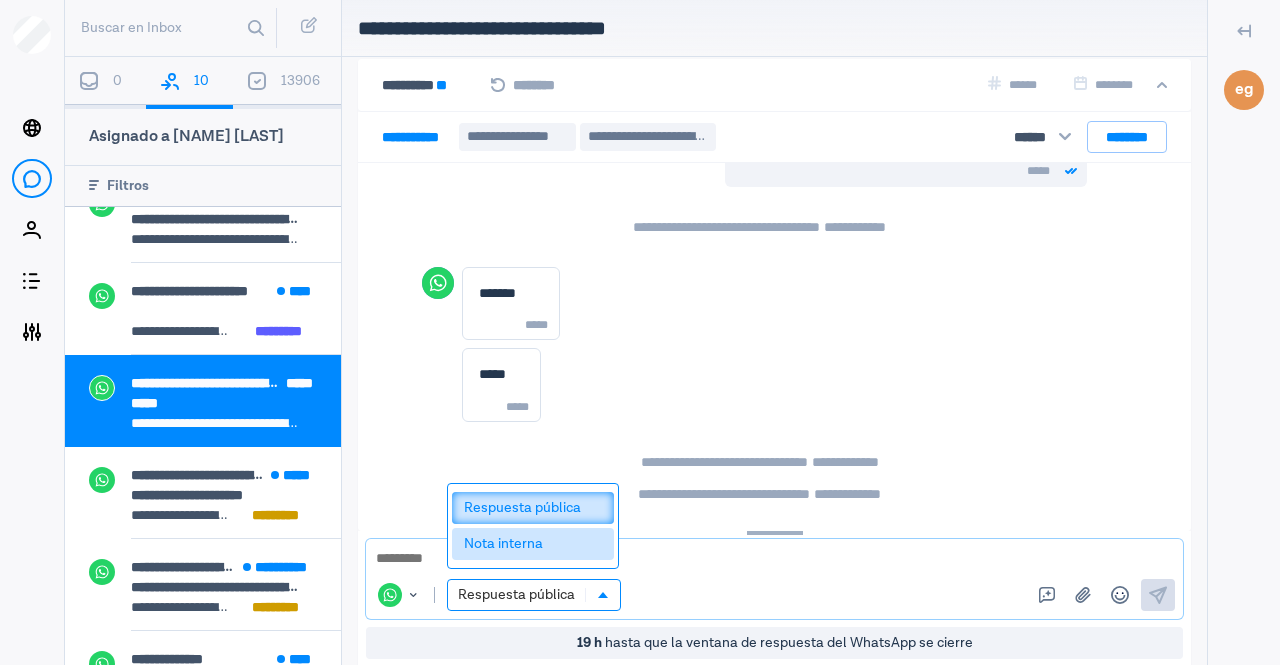click on "Nota interna" at bounding box center (533, 544) 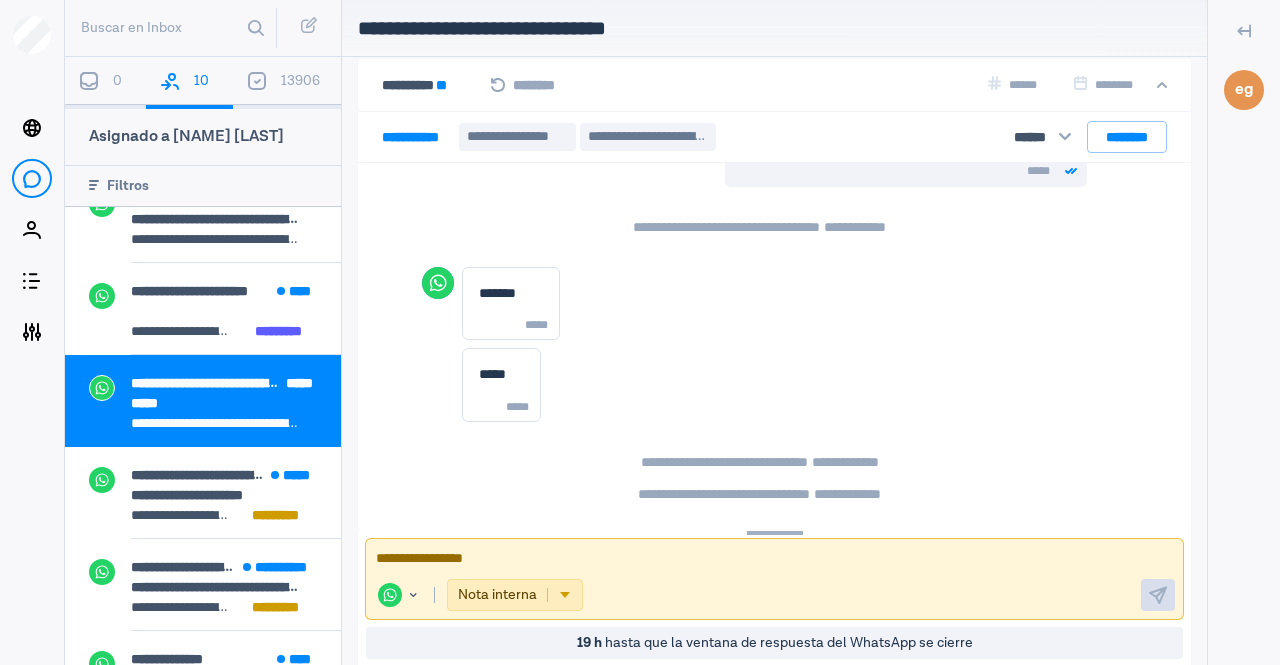click at bounding box center [774, 559] 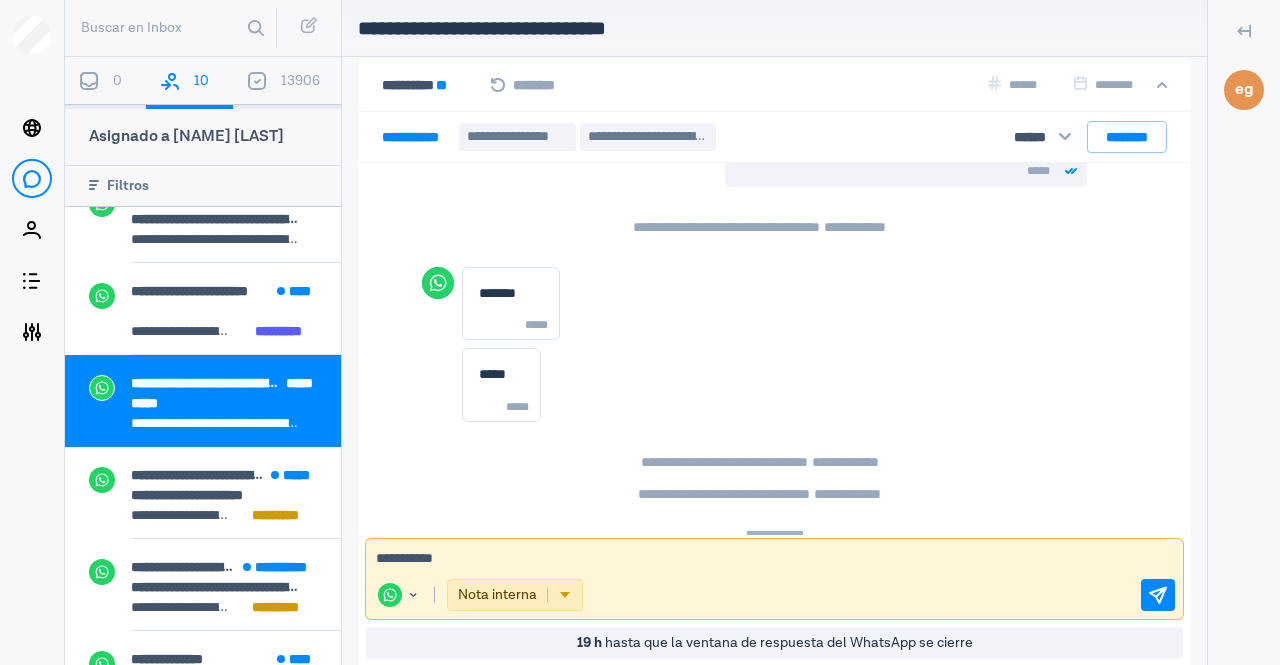 type on "**********" 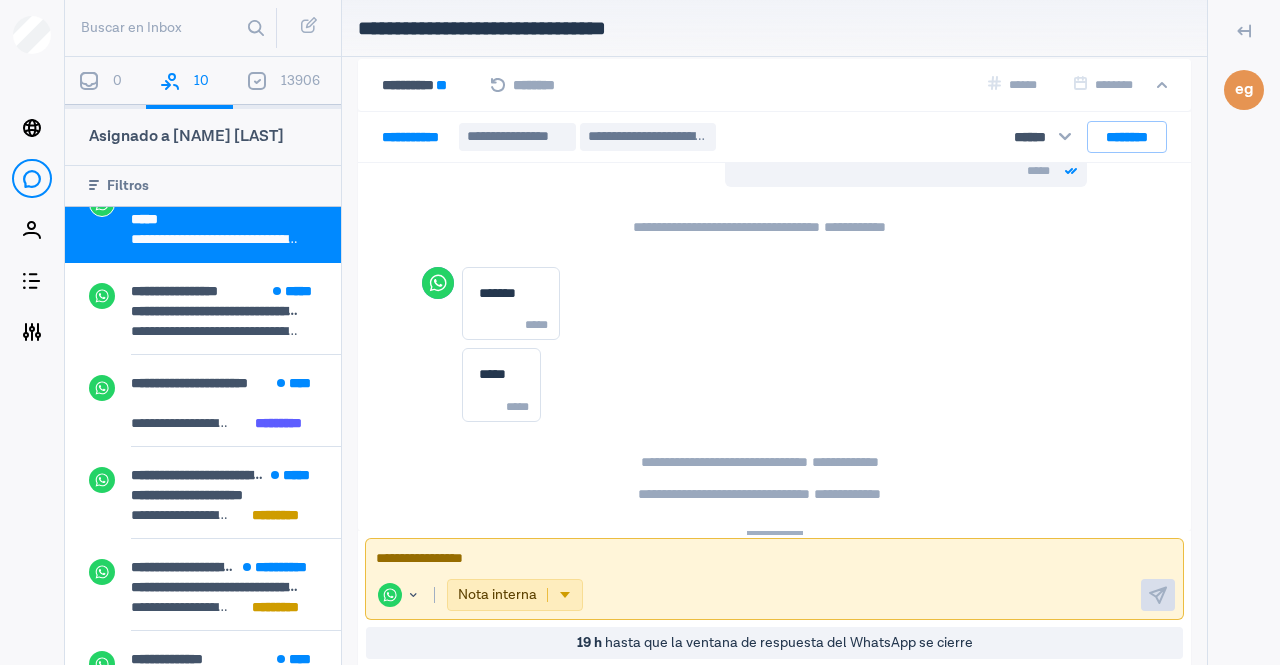 scroll, scrollTop: 690, scrollLeft: 0, axis: vertical 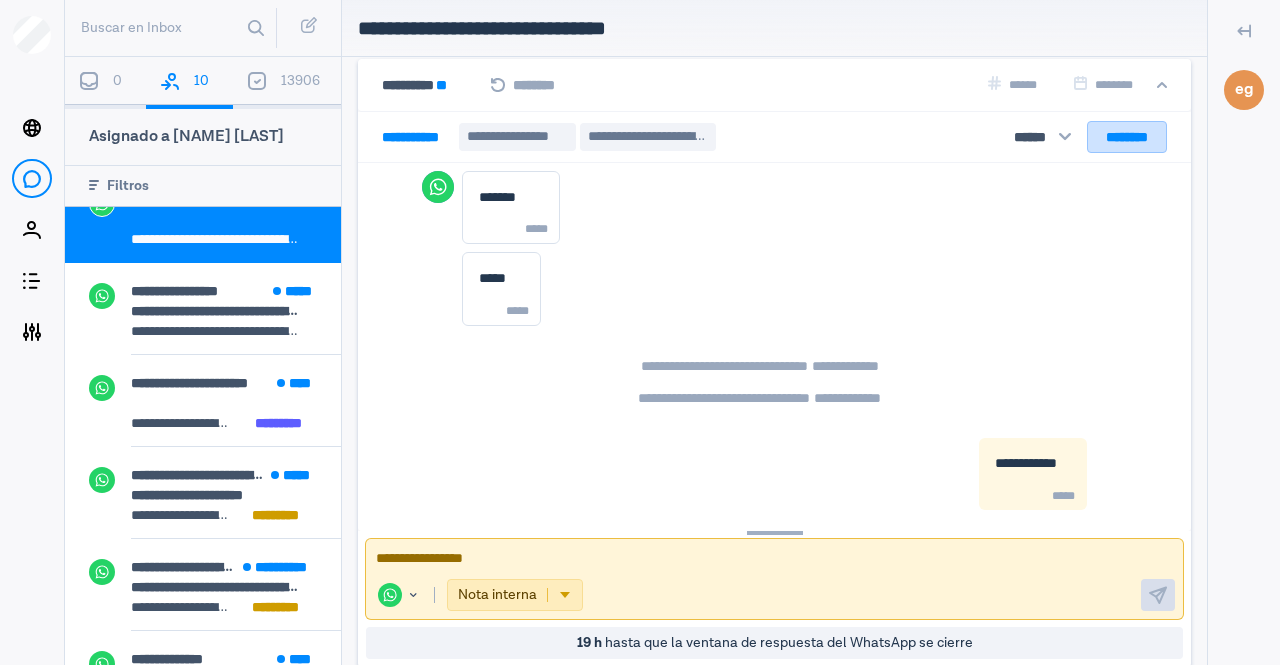 click on "********" at bounding box center [1127, 136] 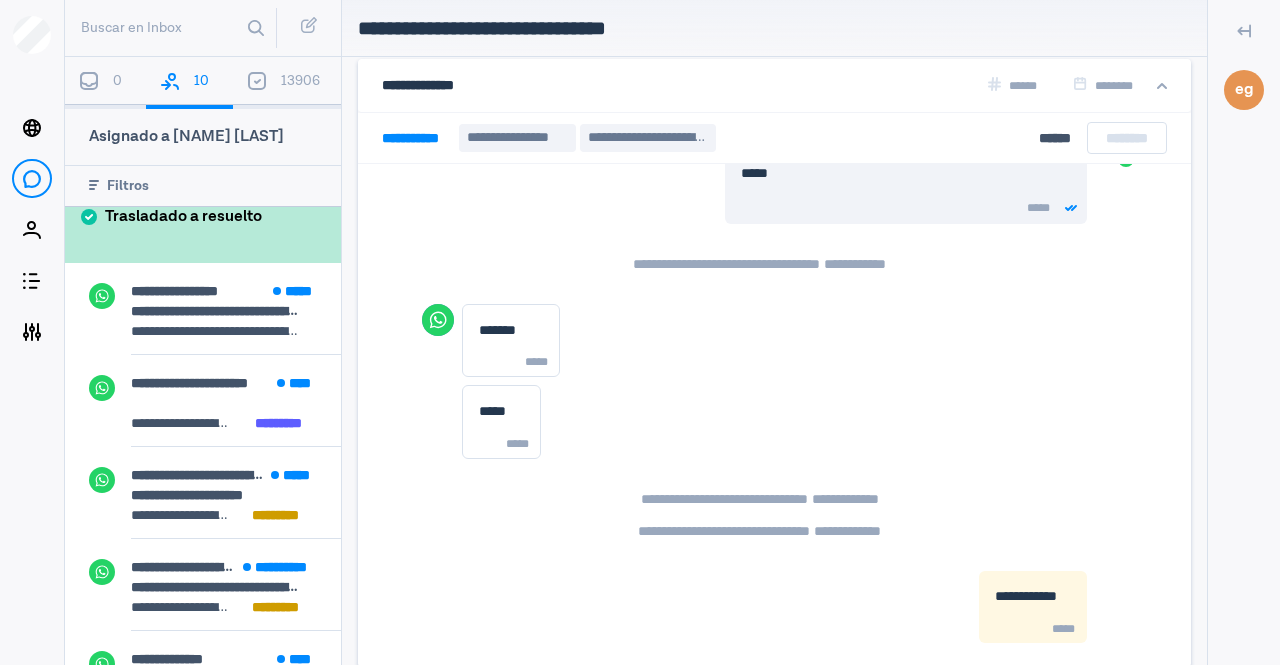 scroll, scrollTop: 554, scrollLeft: 0, axis: vertical 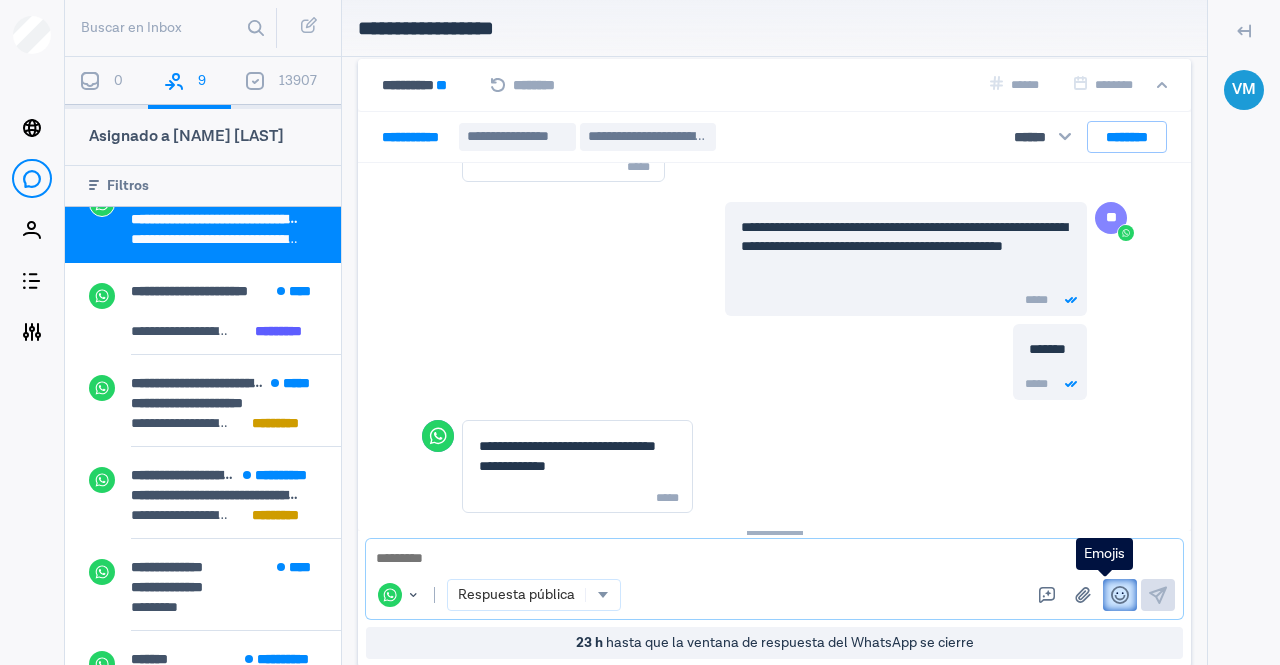 click at bounding box center (1120, 595) 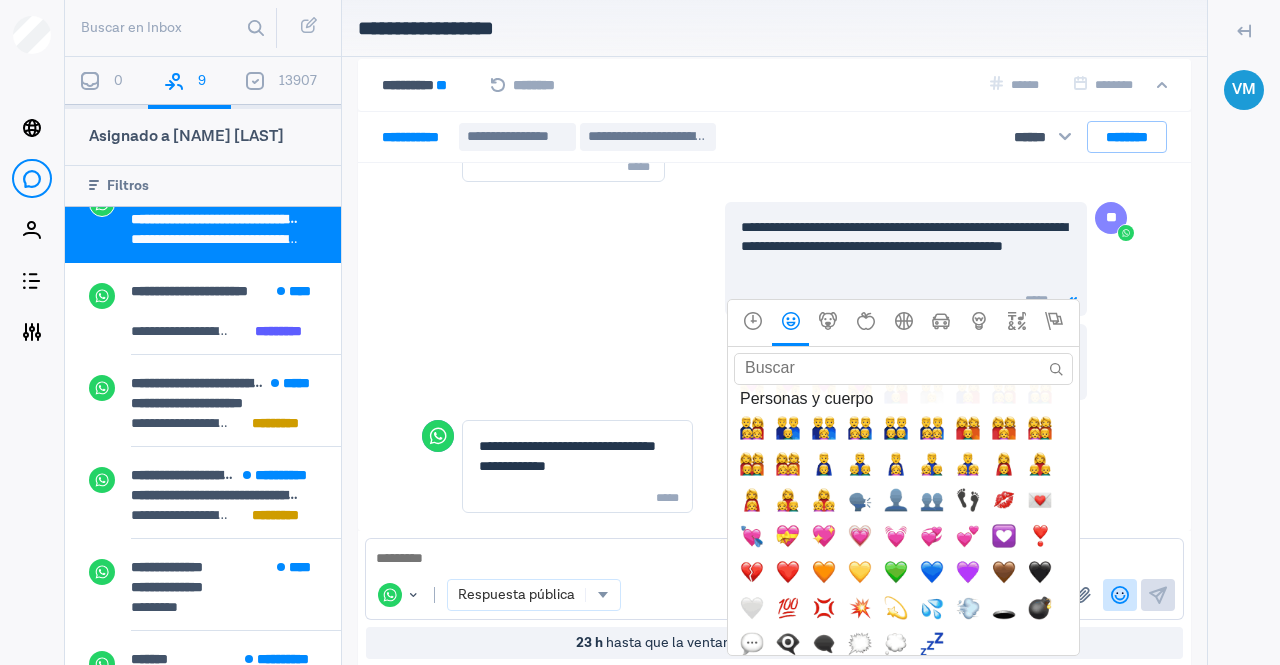 scroll, scrollTop: 1759, scrollLeft: 0, axis: vertical 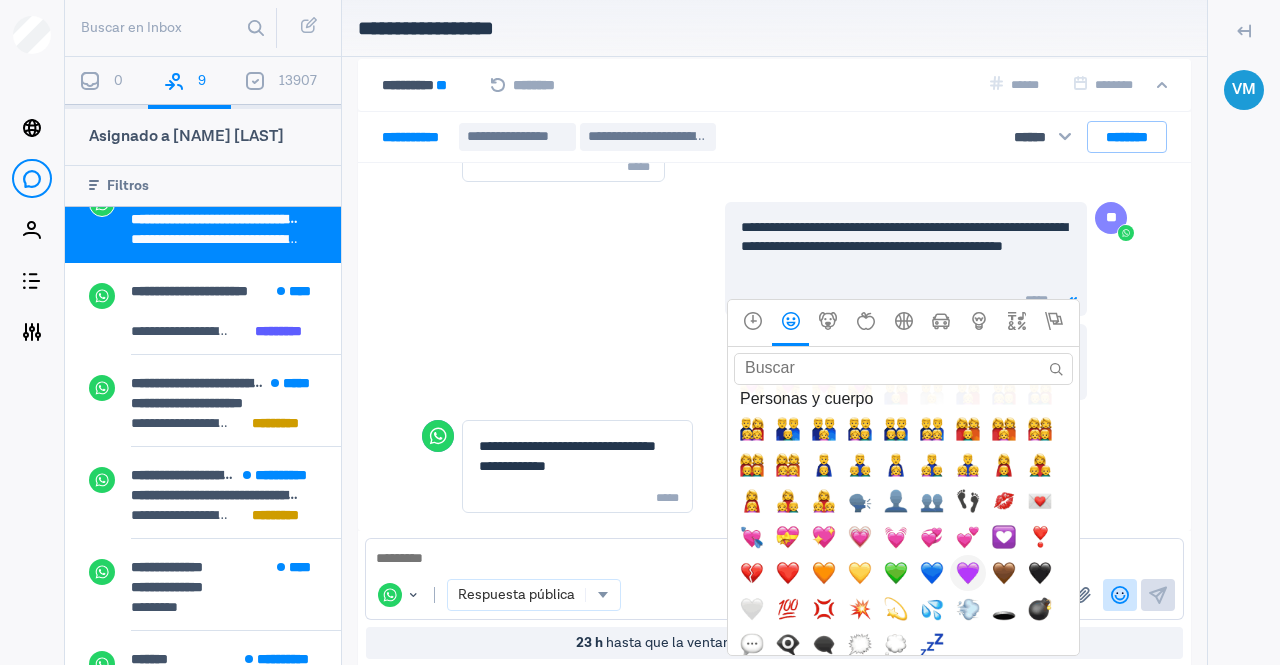 click at bounding box center (968, 573) 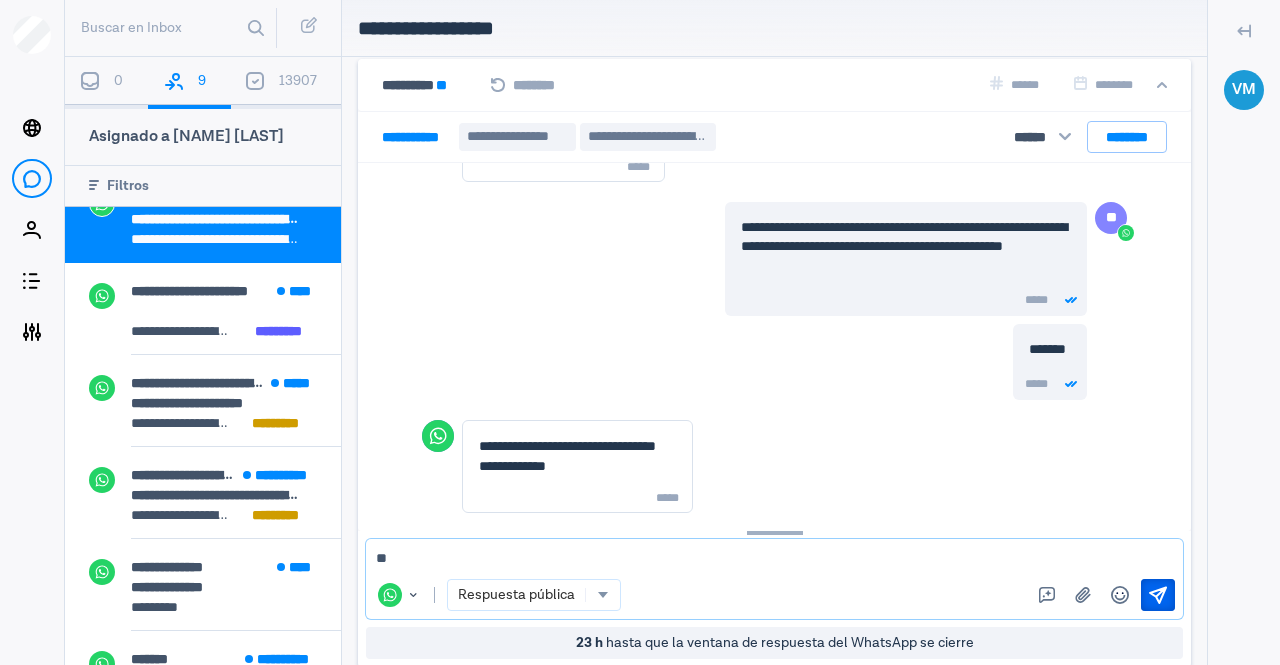 click at bounding box center (1158, 595) 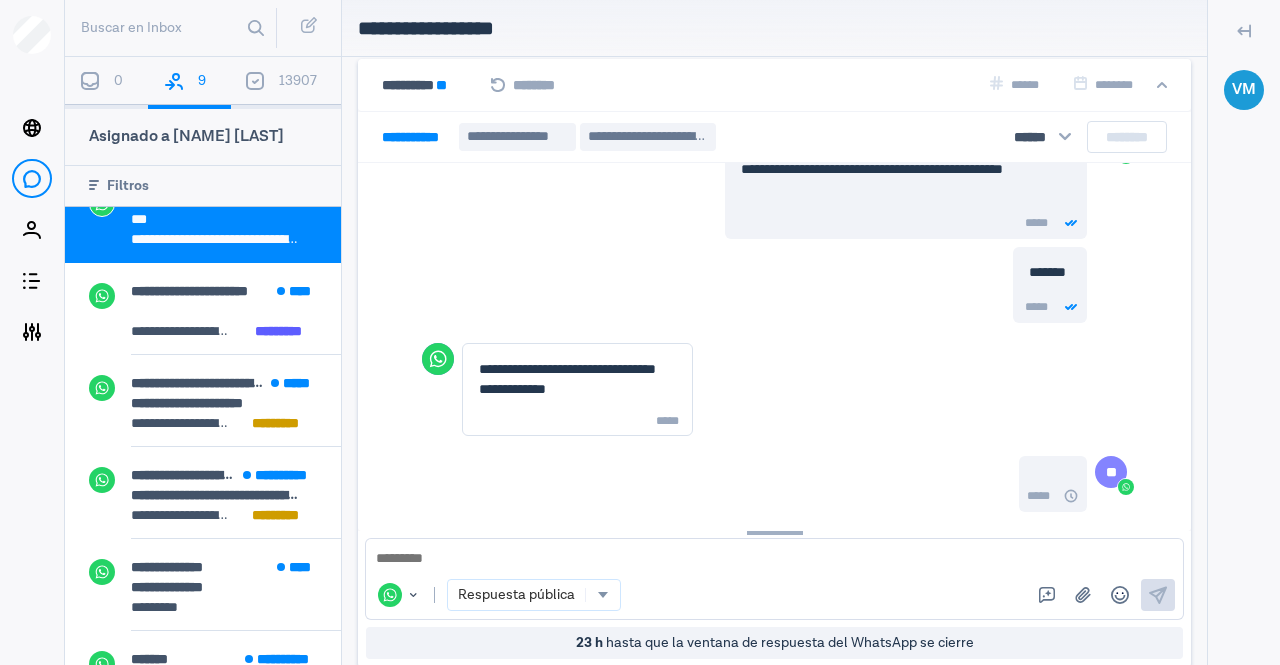 scroll, scrollTop: 2811, scrollLeft: 0, axis: vertical 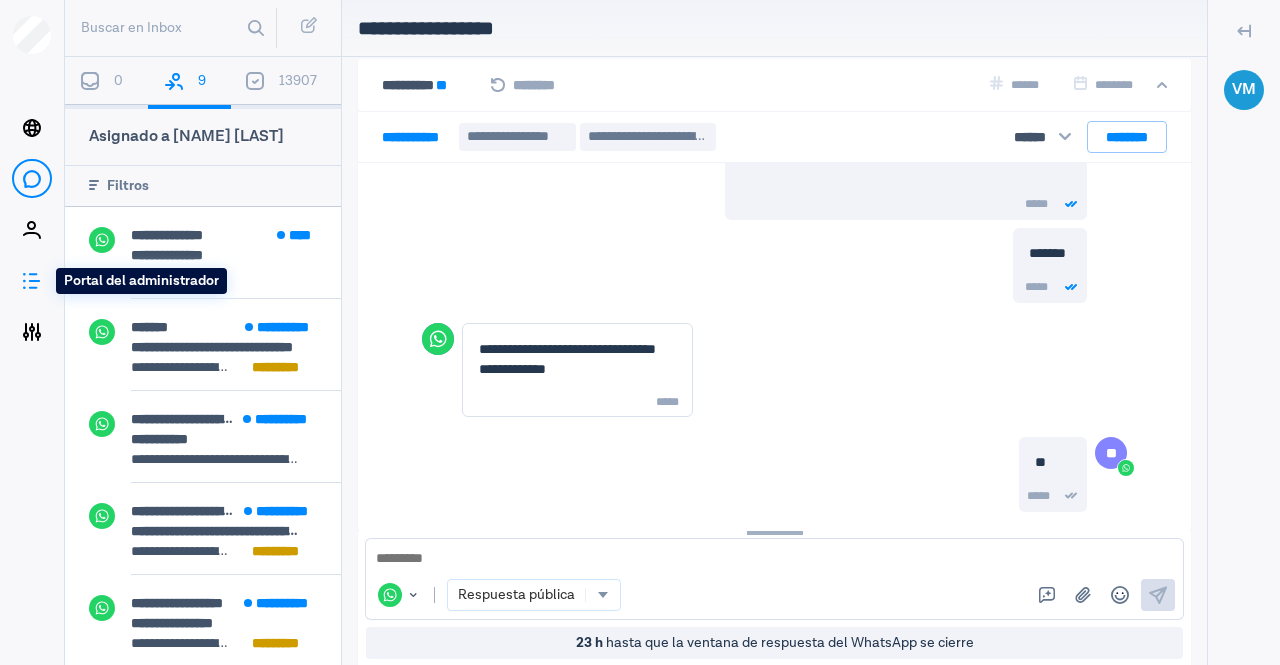 click on "Portal del administrador" at bounding box center [31, 281] 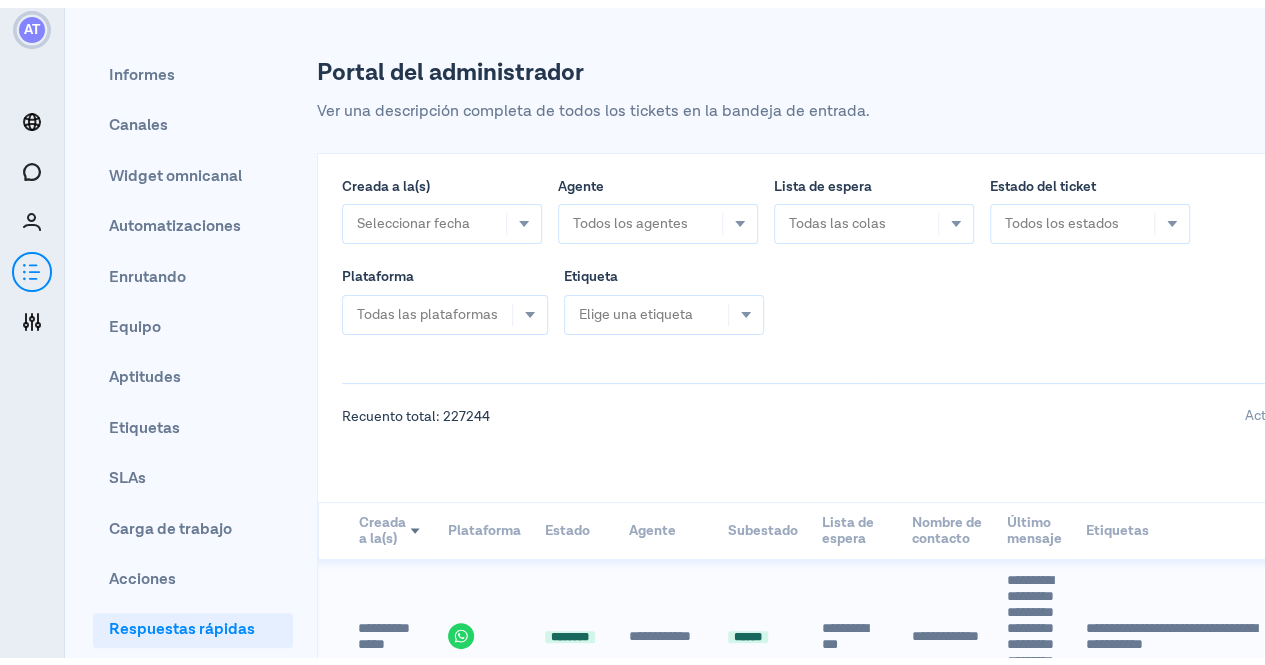 scroll, scrollTop: 5, scrollLeft: 0, axis: vertical 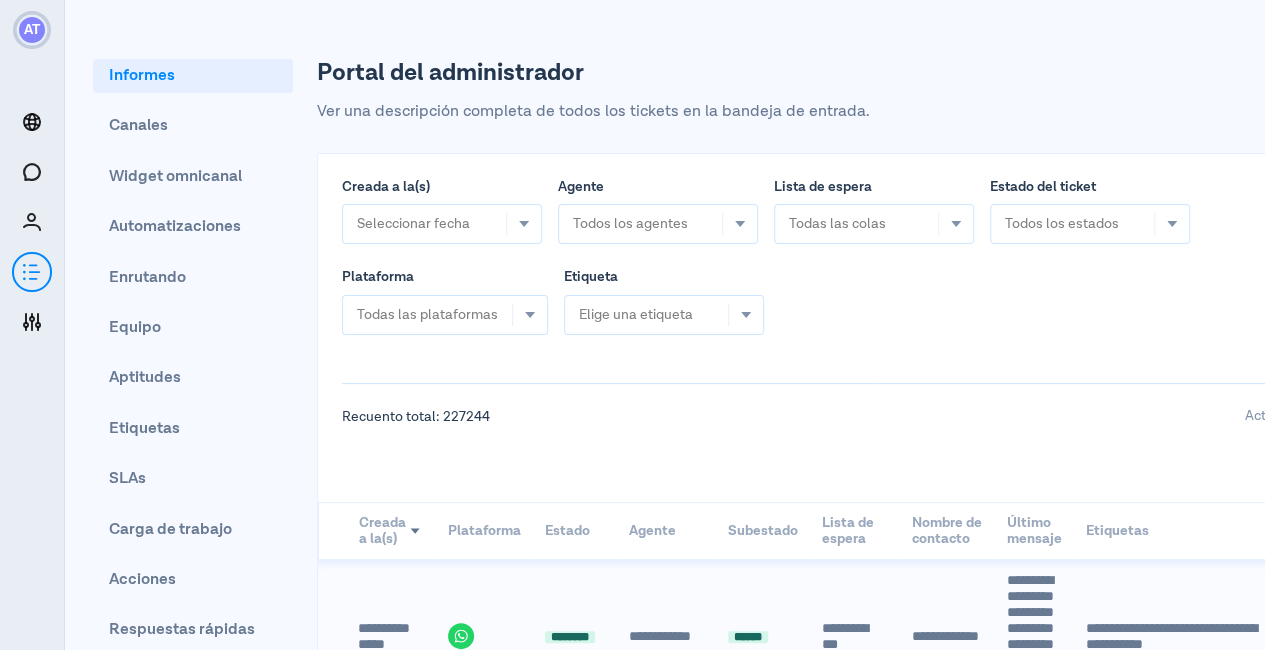 click on "Informes" at bounding box center [193, 76] 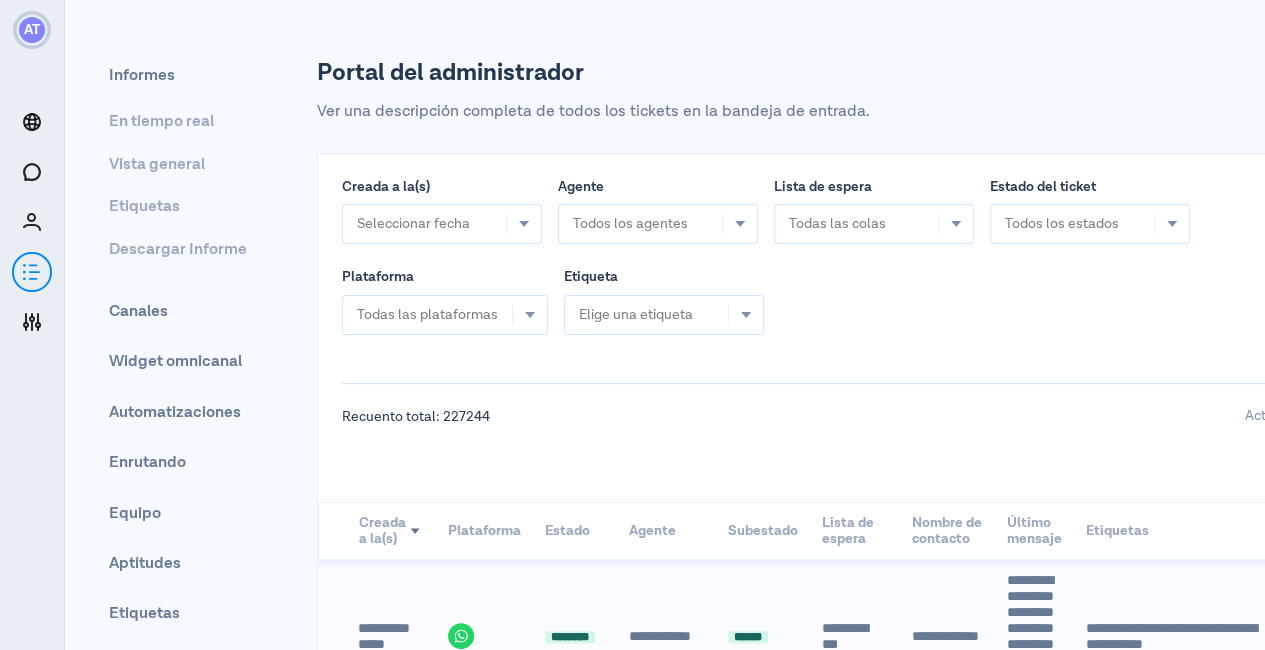 click on "Configuración" at bounding box center (32, 122) 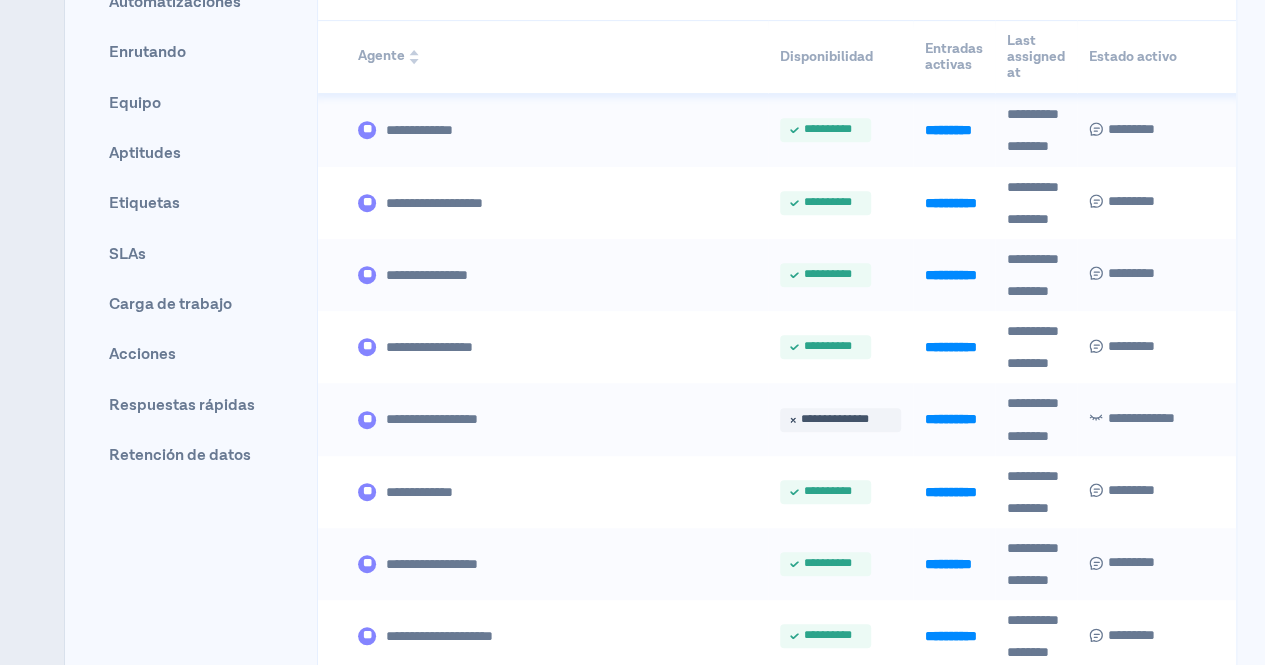 scroll, scrollTop: 423, scrollLeft: 0, axis: vertical 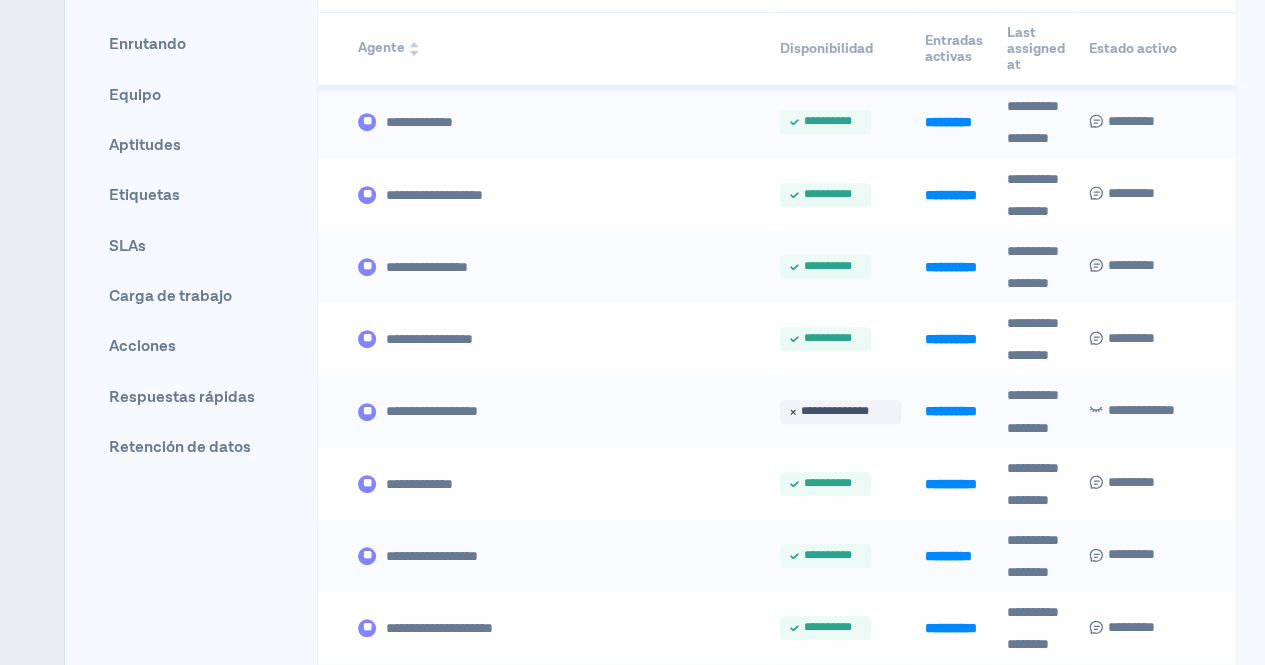 click on "Respuestas rápidas" at bounding box center (193, 398) 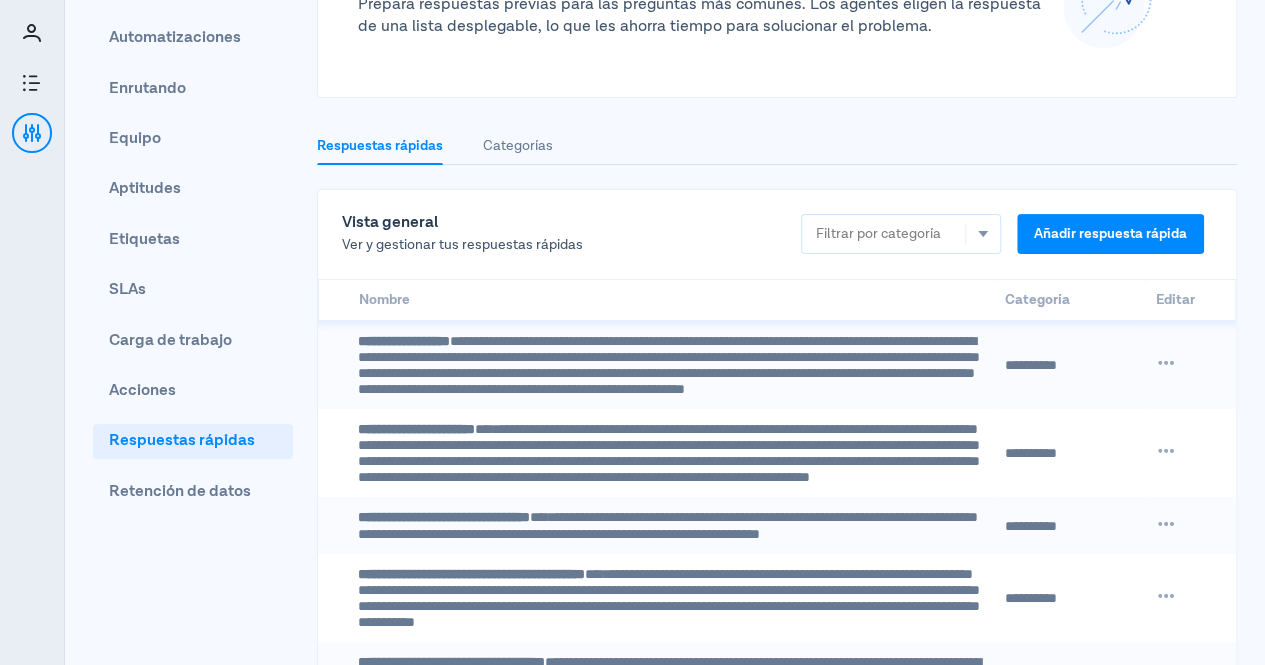 scroll, scrollTop: 198, scrollLeft: 0, axis: vertical 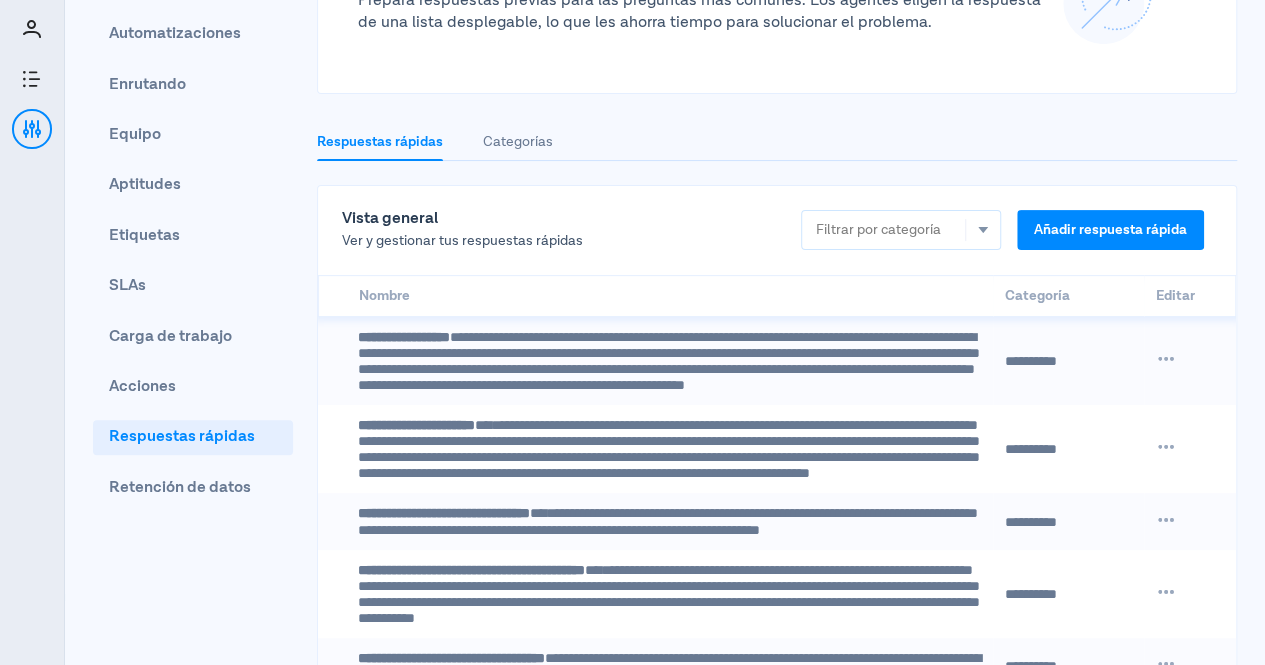 click on "Categorías" at bounding box center (518, 147) 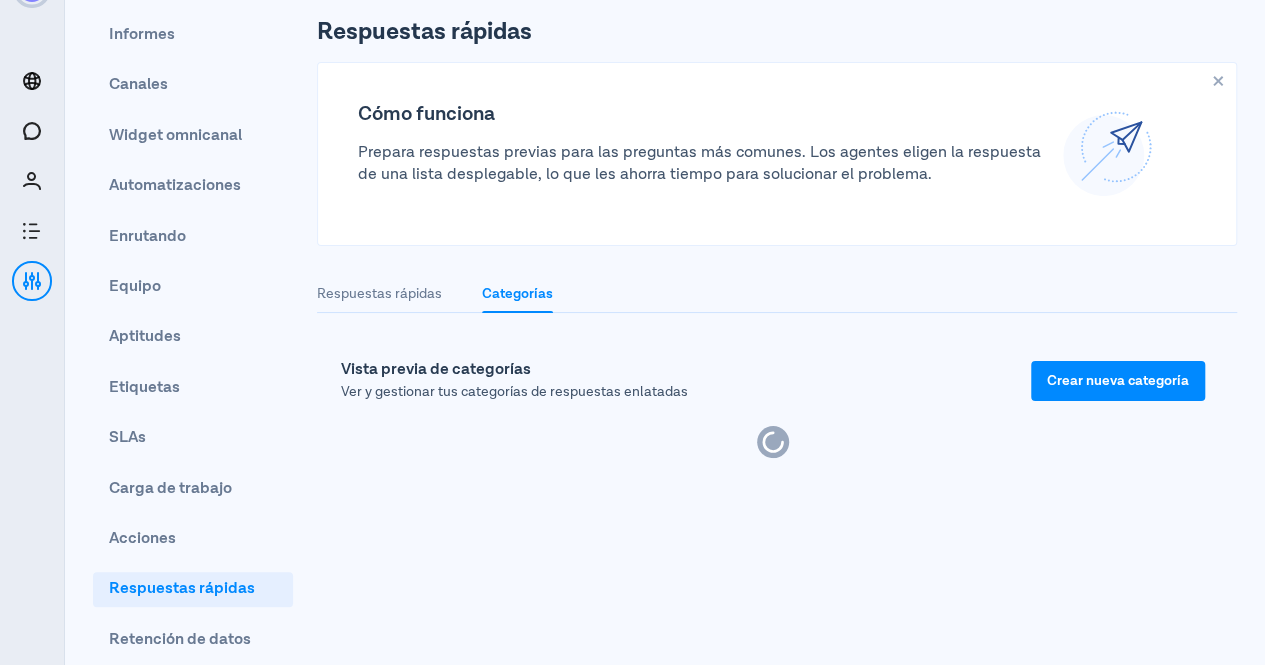 scroll, scrollTop: 46, scrollLeft: 0, axis: vertical 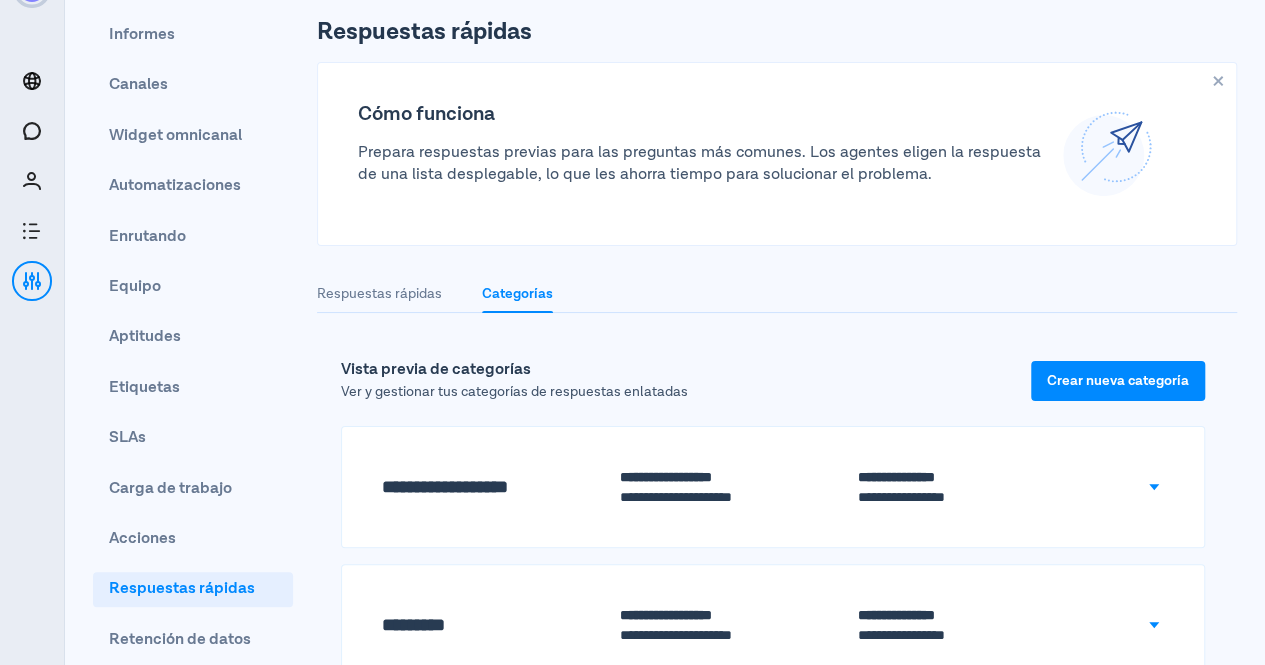 click on "Respuestas rápidas" at bounding box center [379, 299] 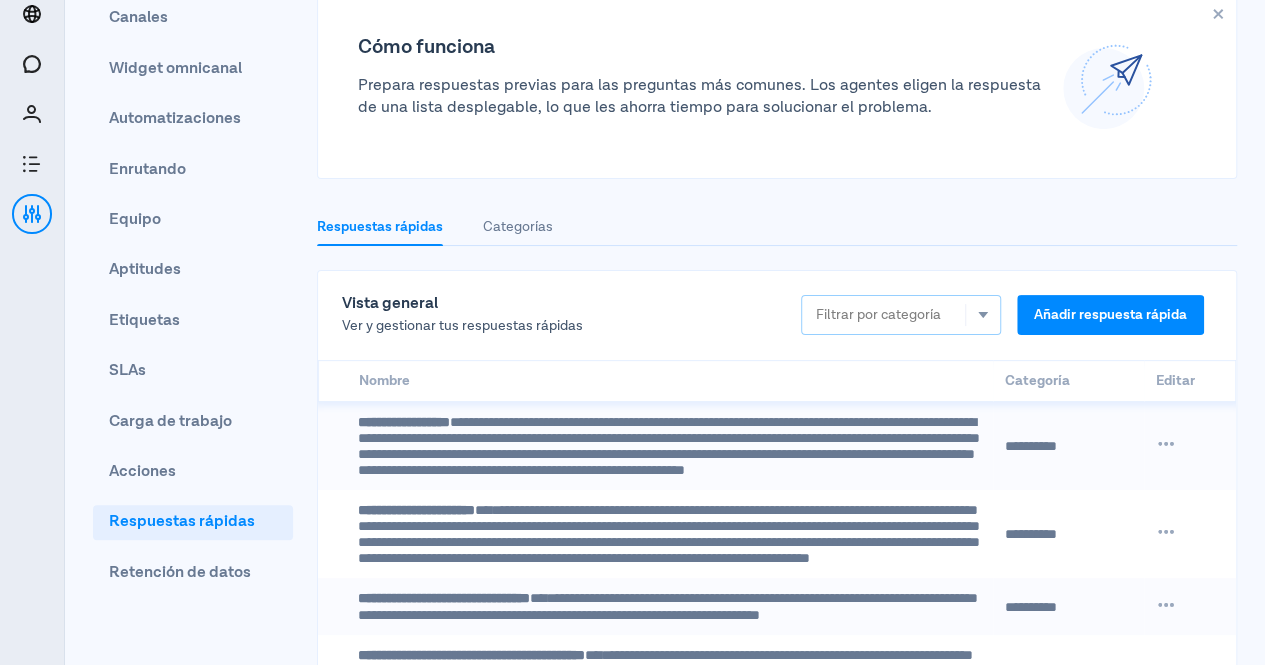 scroll, scrollTop: 114, scrollLeft: 0, axis: vertical 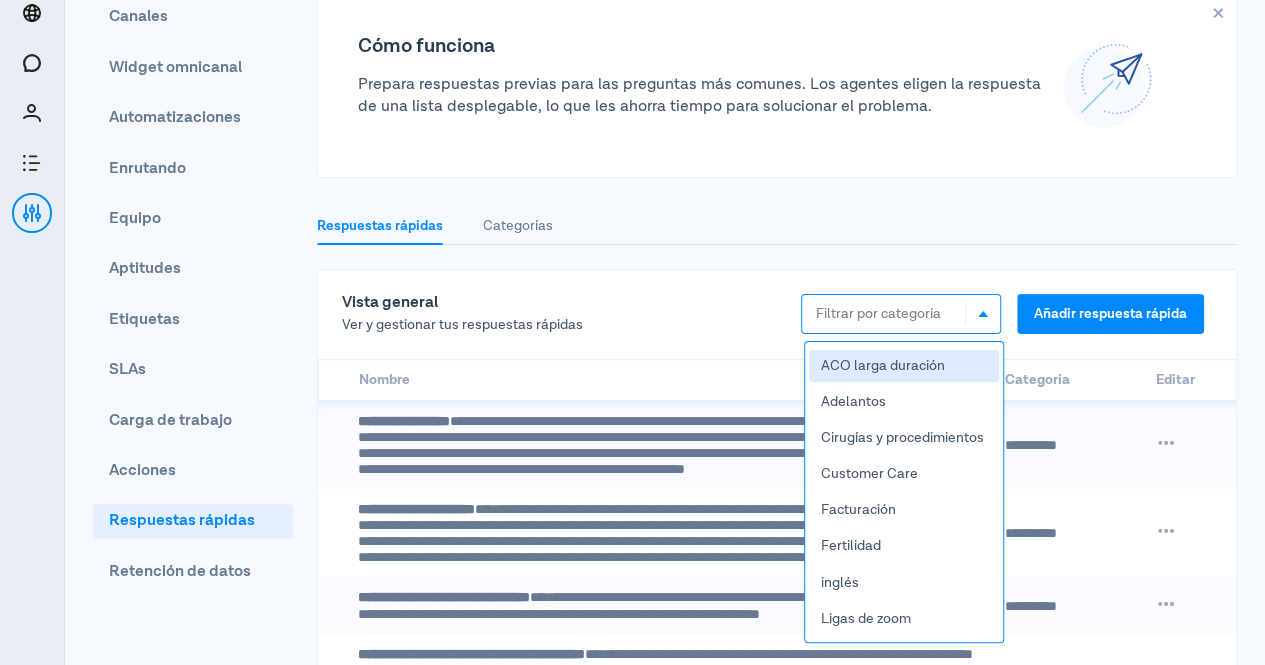 click at bounding box center [883, 314] 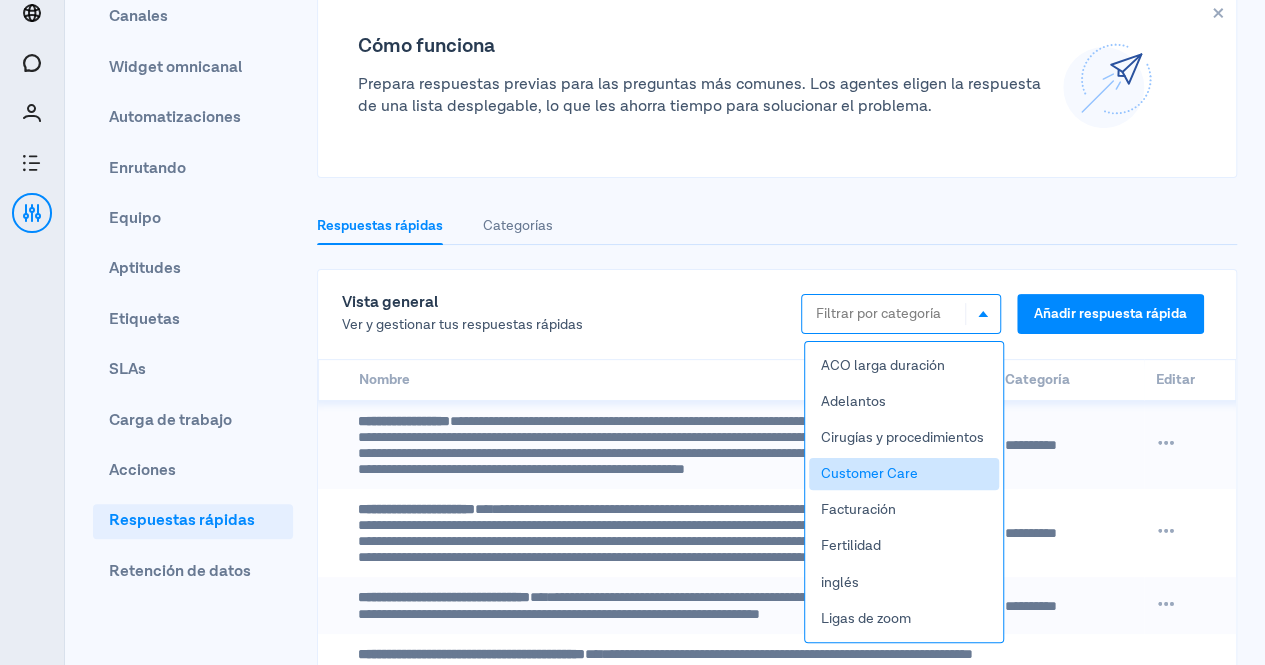 click on "Customer Care" at bounding box center [904, 474] 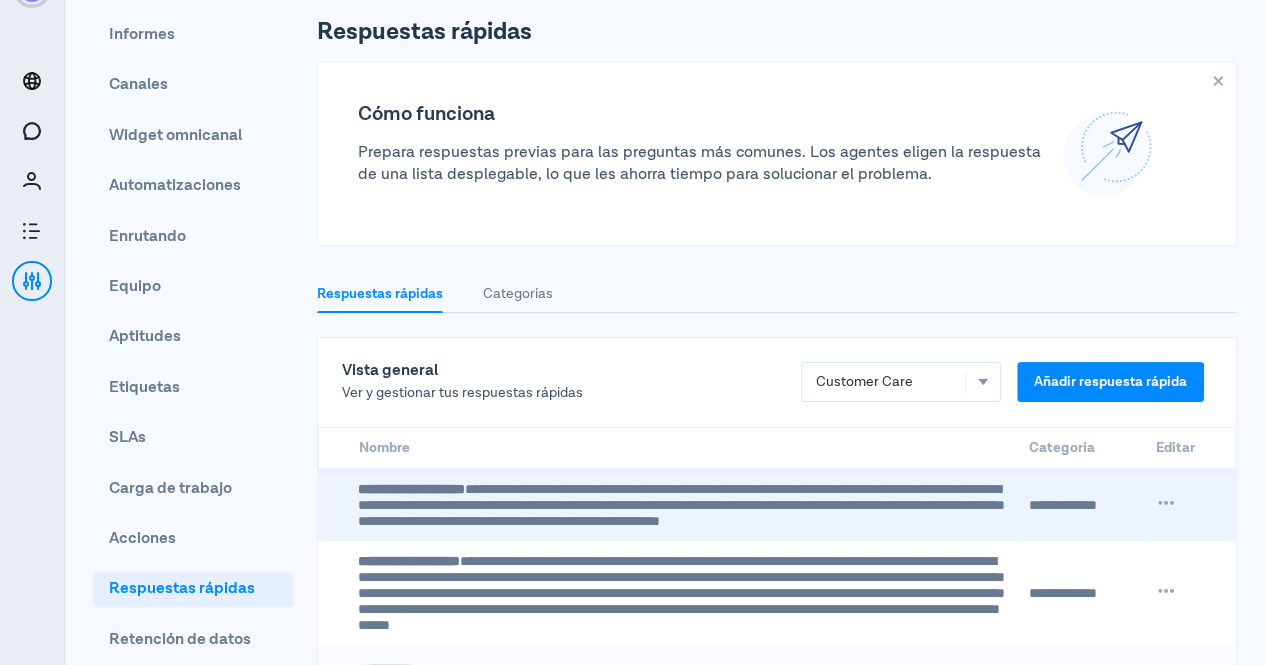 scroll, scrollTop: 114, scrollLeft: 0, axis: vertical 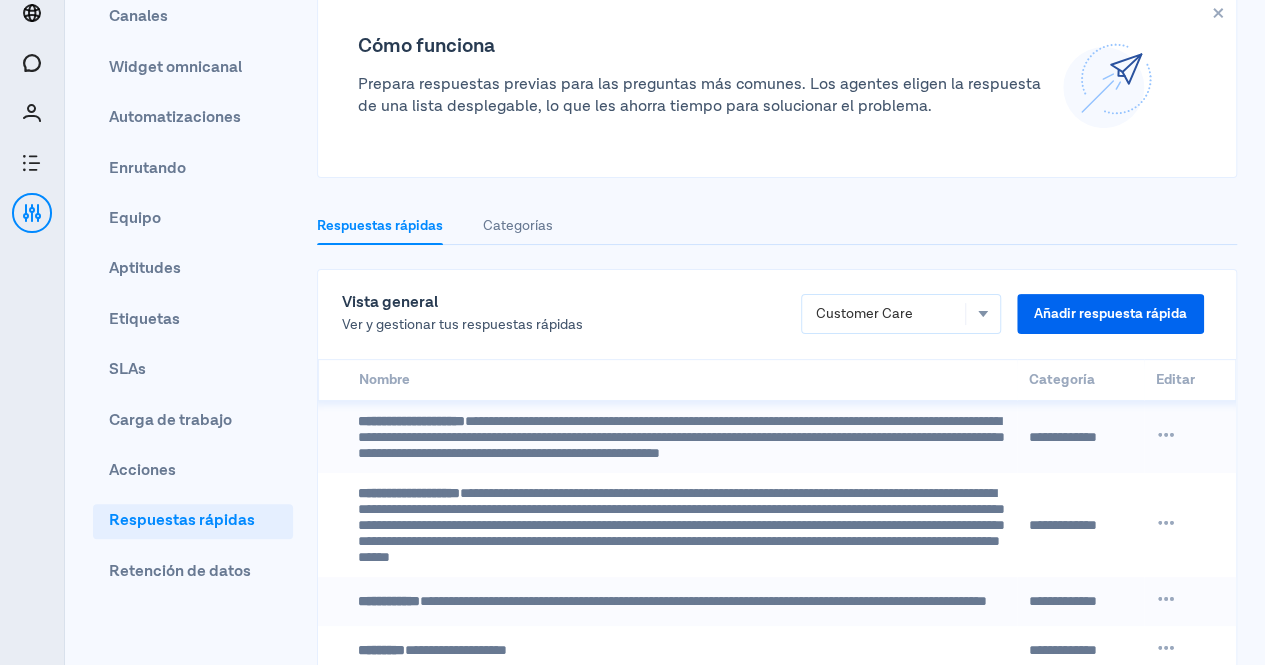 click on "Añadir respuesta rápida" at bounding box center (1110, 314) 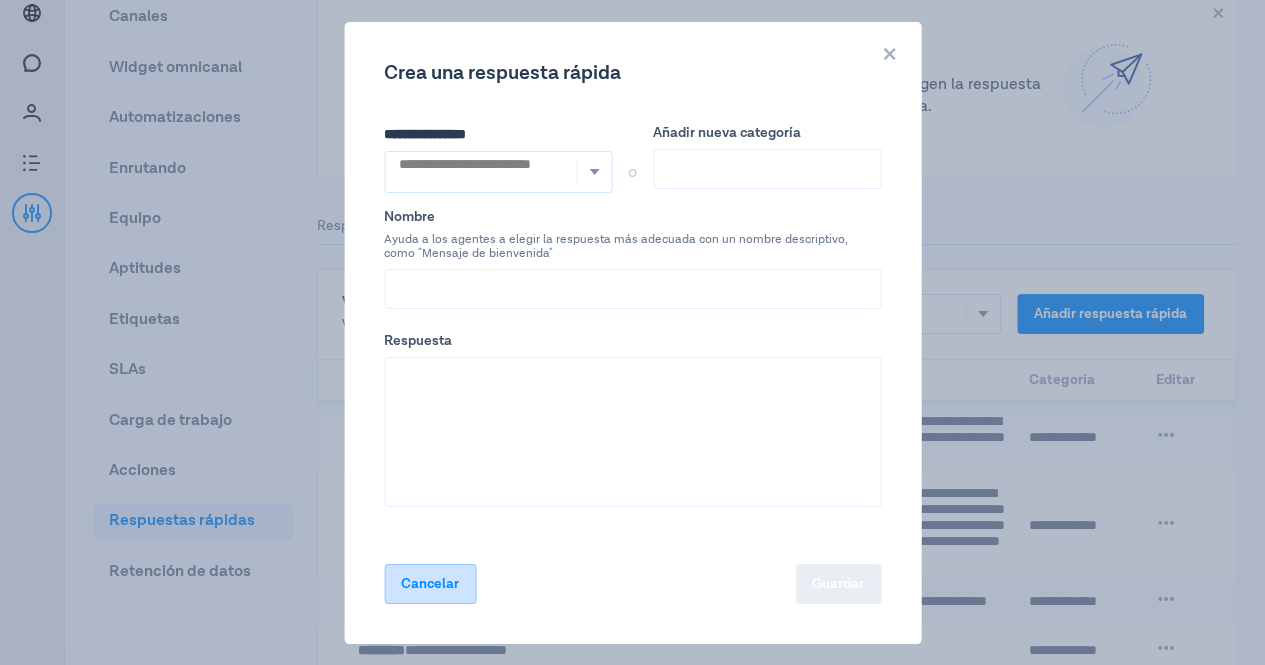 click on "Cancelar" at bounding box center (430, 583) 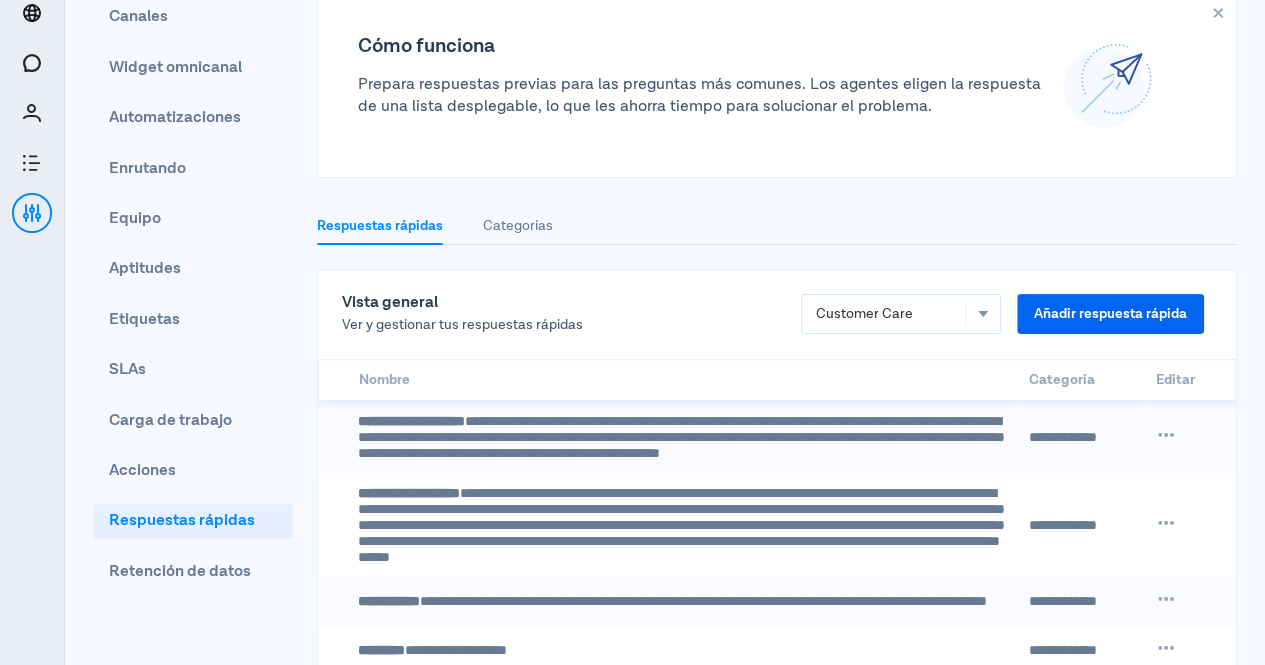 click on "Añadir respuesta rápida" at bounding box center [1110, 314] 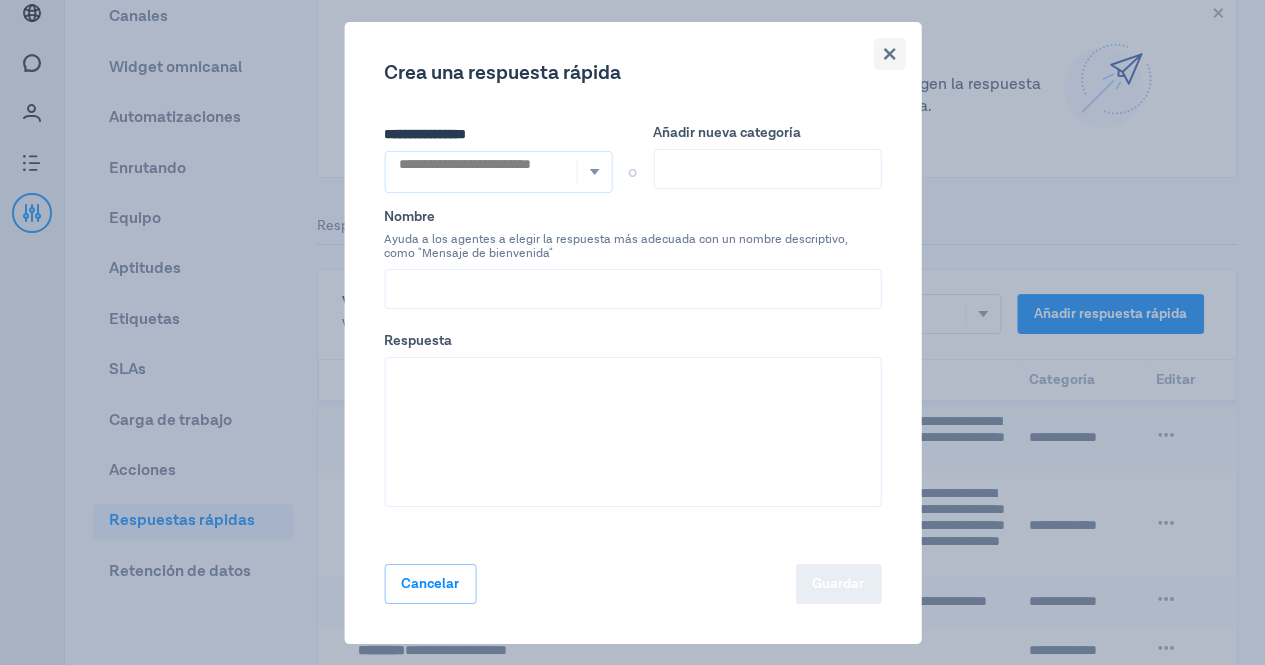click at bounding box center [889, 53] 